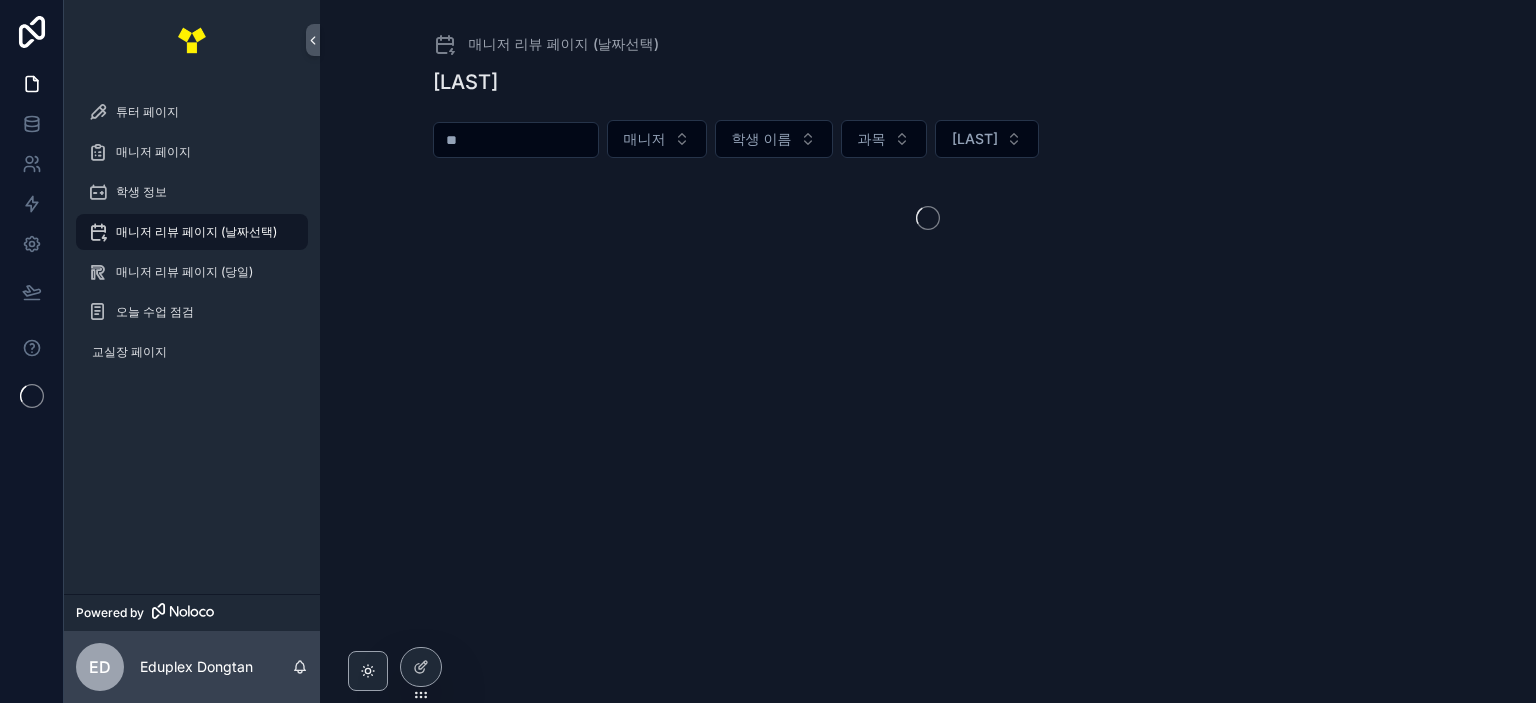 scroll, scrollTop: 0, scrollLeft: 0, axis: both 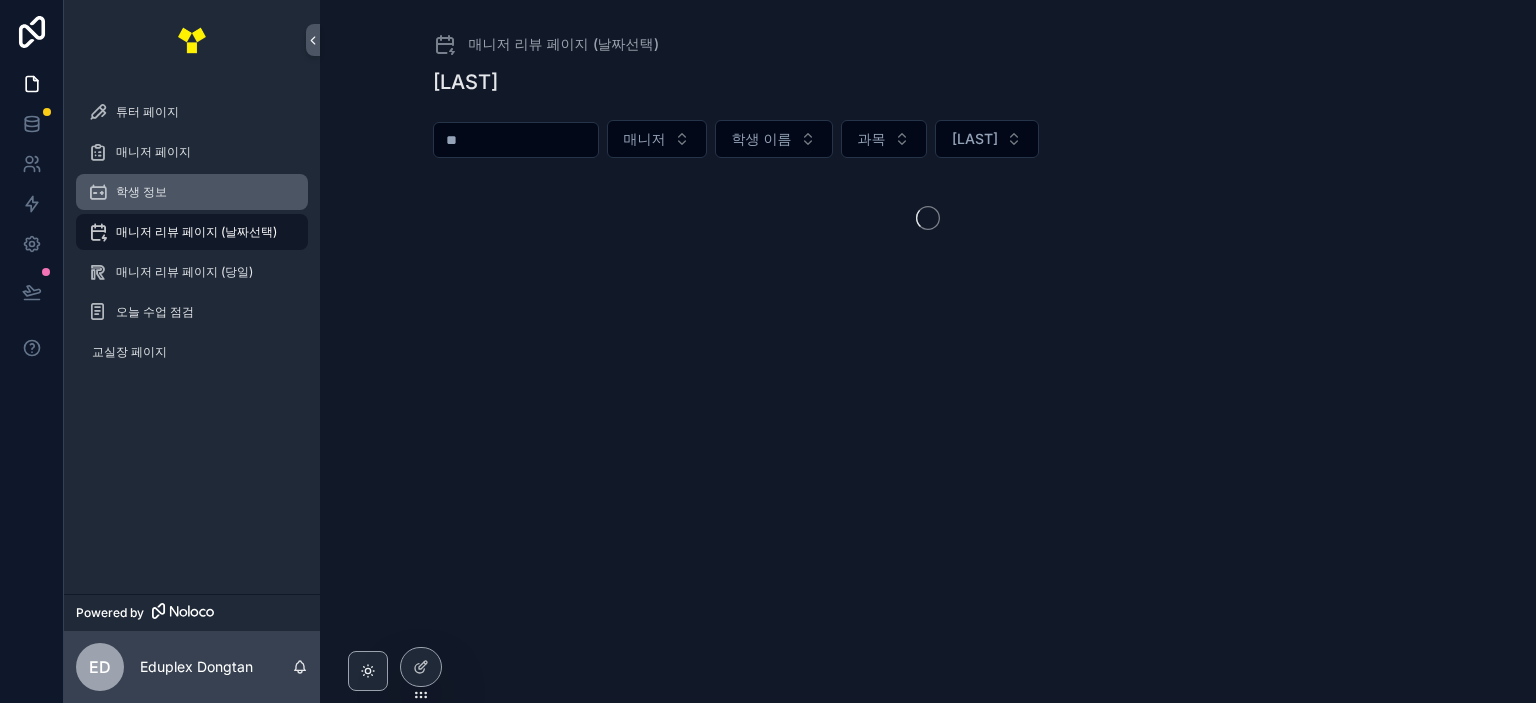 click on "학생 정보" at bounding box center (192, 192) 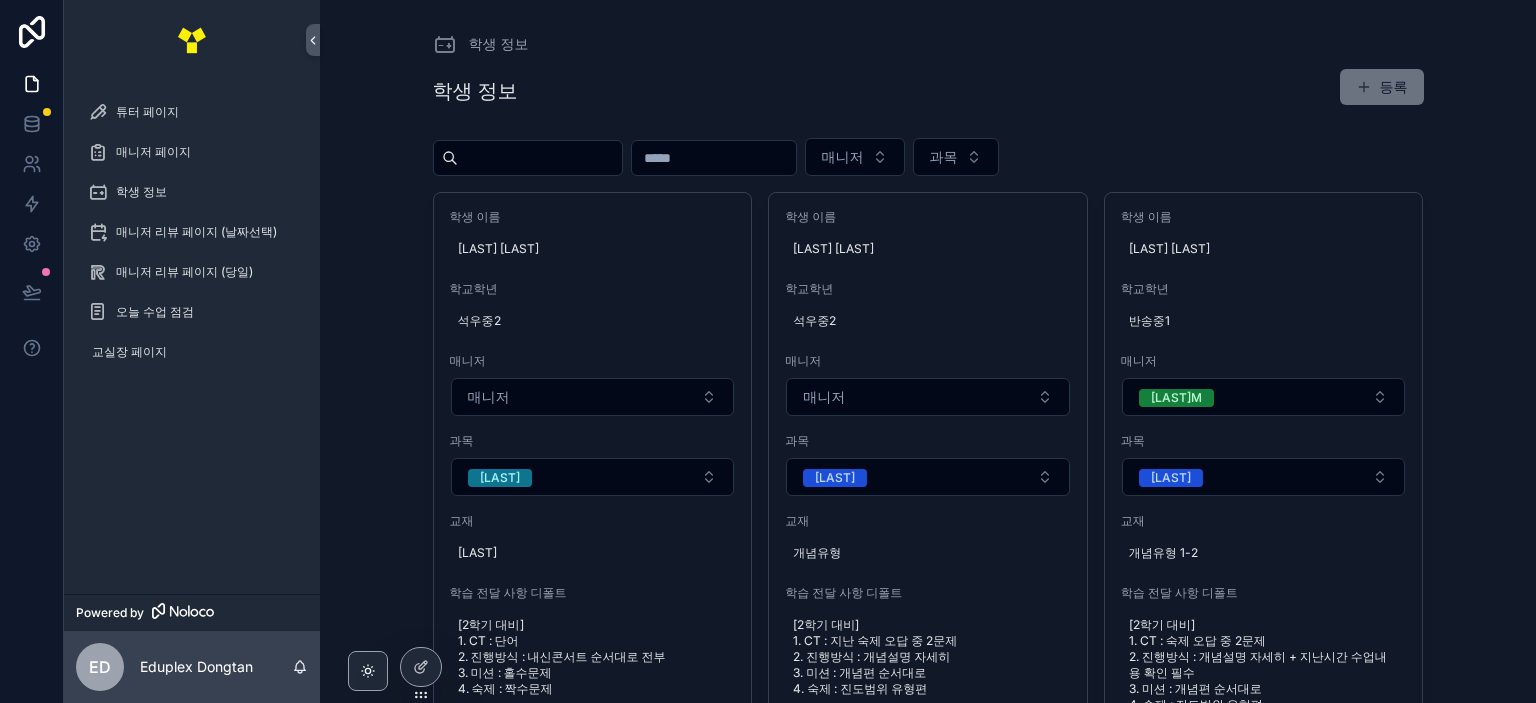 click at bounding box center [714, 158] 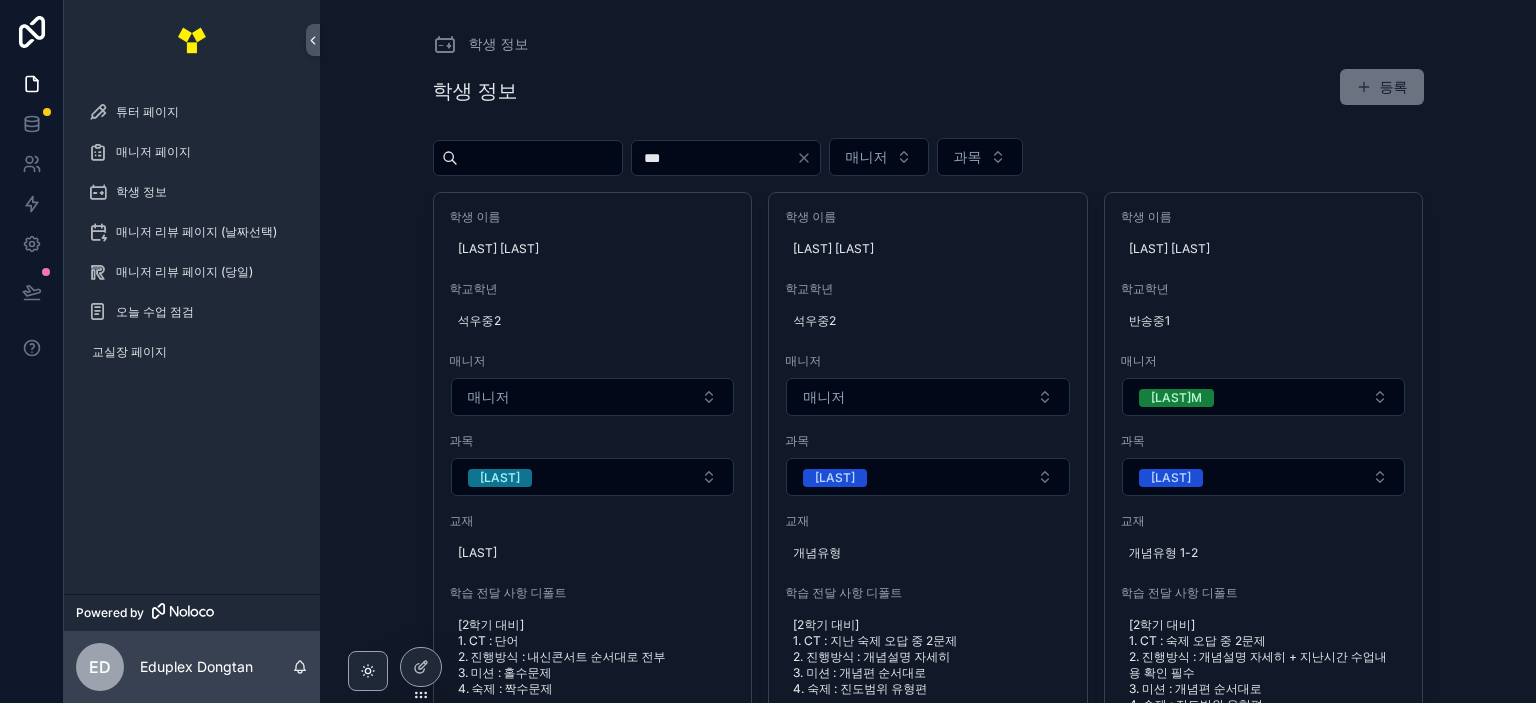 type on "***" 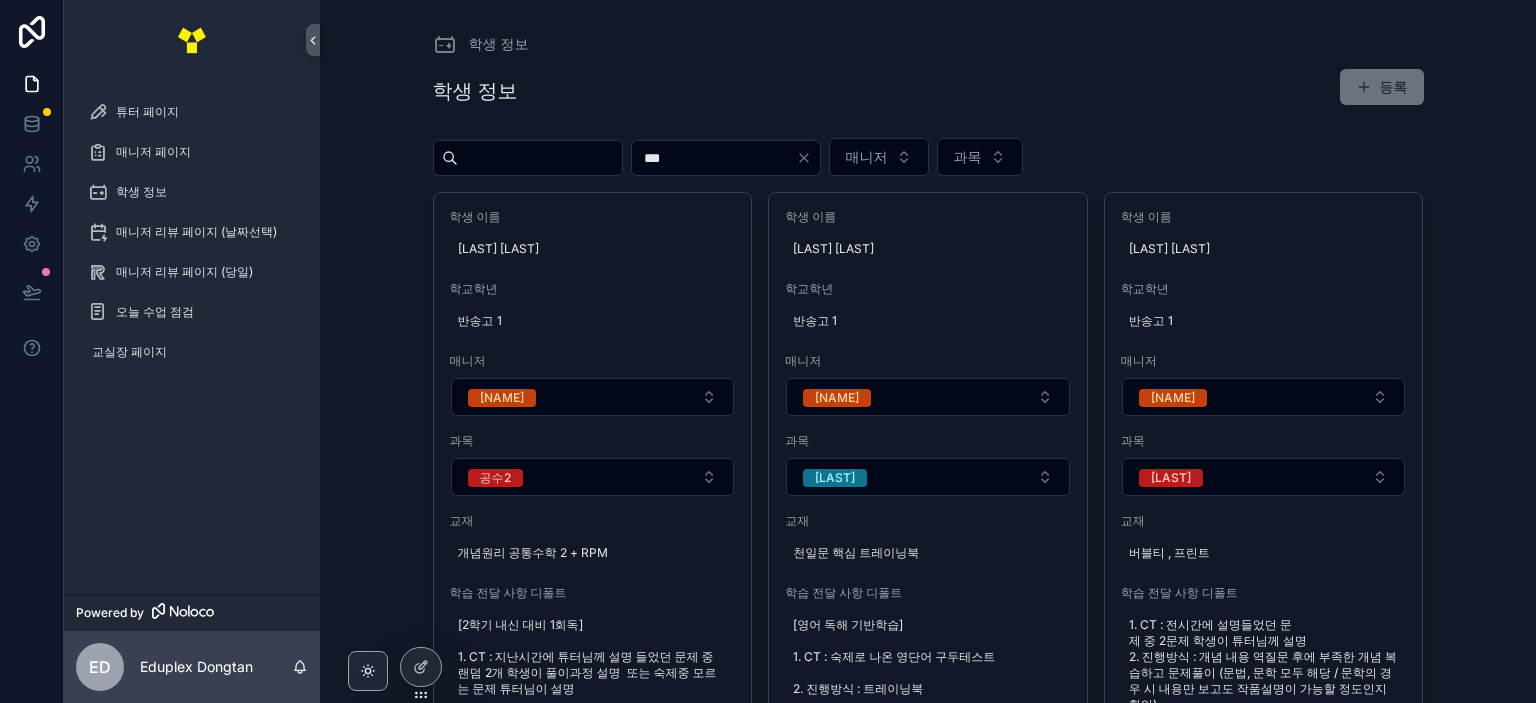 click on "학생 정보 등록" at bounding box center [928, 91] 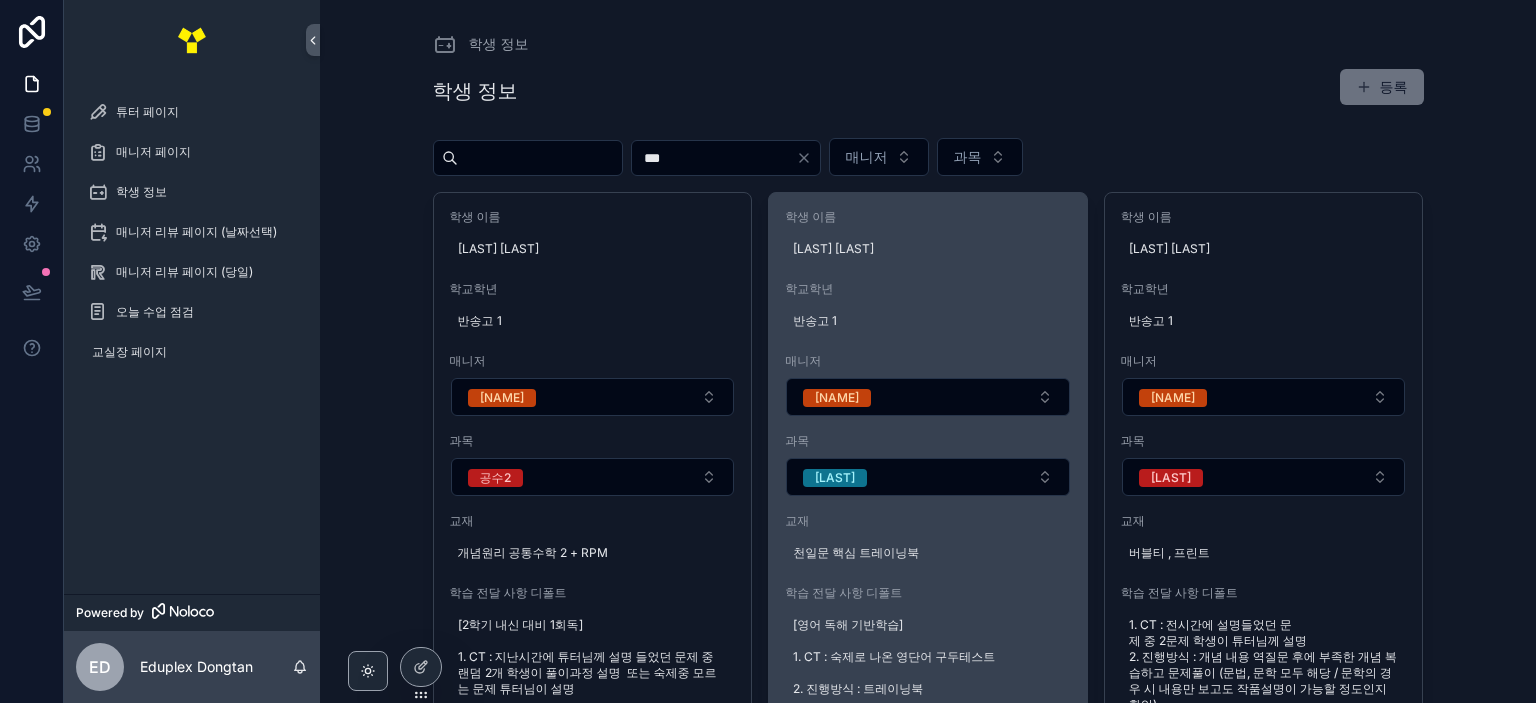 click on "학생 이름 [LAST] 학교학년 반송고 1 매니저 율M 과목 영어 교재 천일문 핵심 트레이닝북 학습 전달 사항 디폴트 [영어 독해 기반학습]
1. CT : 숙제로 나온 영단어 구두테스트
2. 진행방식 : 트레이닝북
3. 미션 : 홀수문제 풀이 (문장성분 표시 + 해석 작성)
4. 숙제 :  짝수문제 풀이 (문장성분 표시 + 해석 작성) + 워드마스터 수능 2000 DAY 1개 분량 암기
[수업 특이사항]
직독직해 보다는 문장 전체내용을 해석하는 방법을 활용하게 지도해주세요.
[학생 특이사항]
많이 소극적이고 목소리도 작습니다. 궁금한게 있어도 잘 안물어보니
역질문 자주 하면서 확인해주세요." at bounding box center (928, 577) 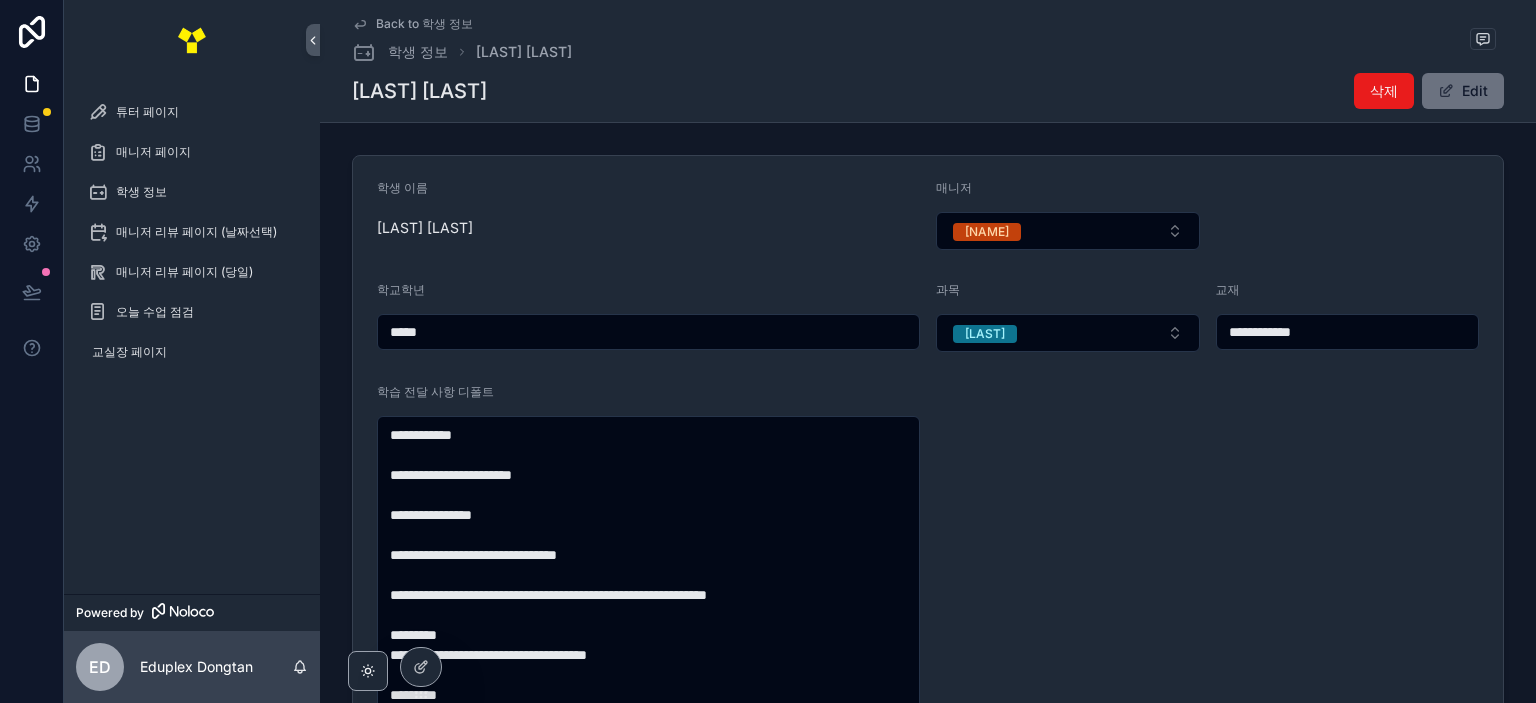 click on "**********" at bounding box center [1348, 332] 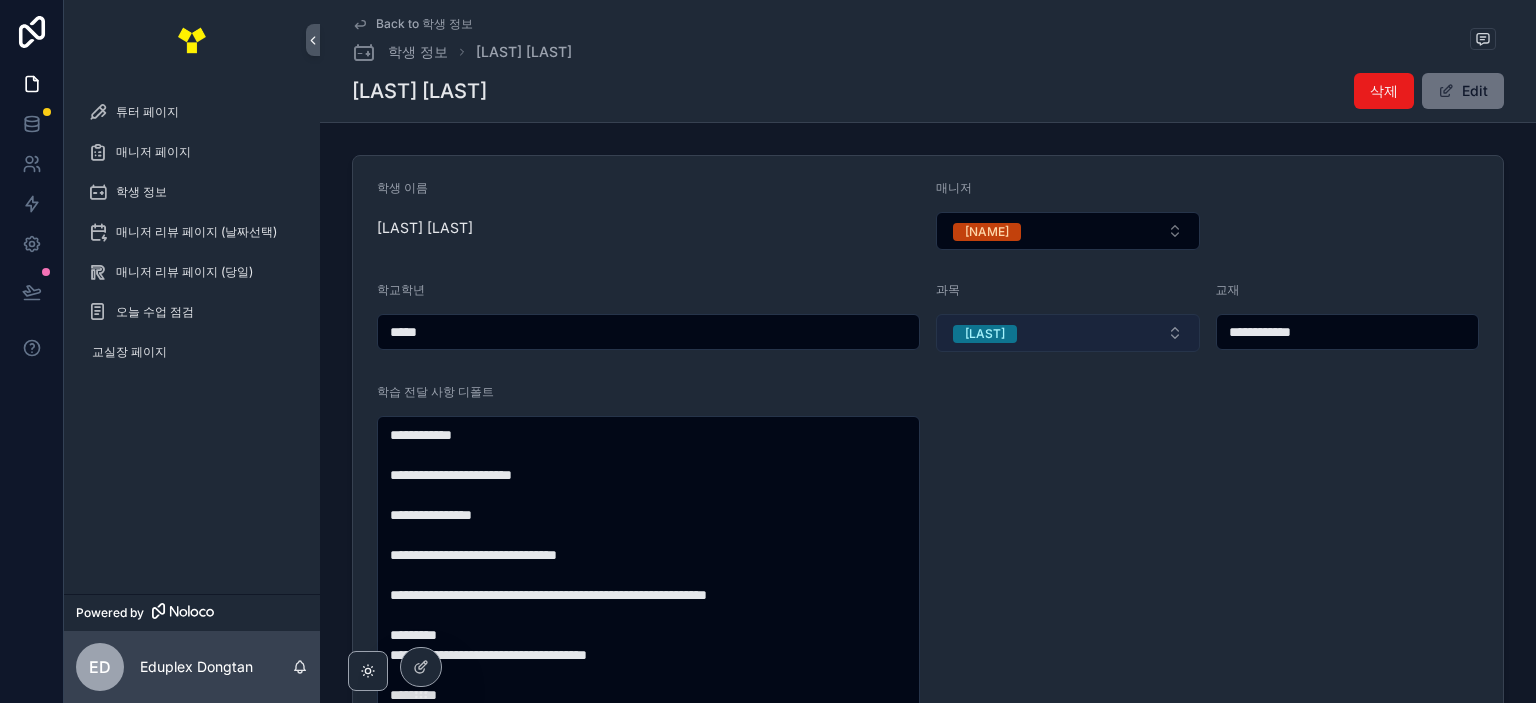 drag, startPoint x: 1416, startPoint y: 323, endPoint x: 1136, endPoint y: 326, distance: 280.01608 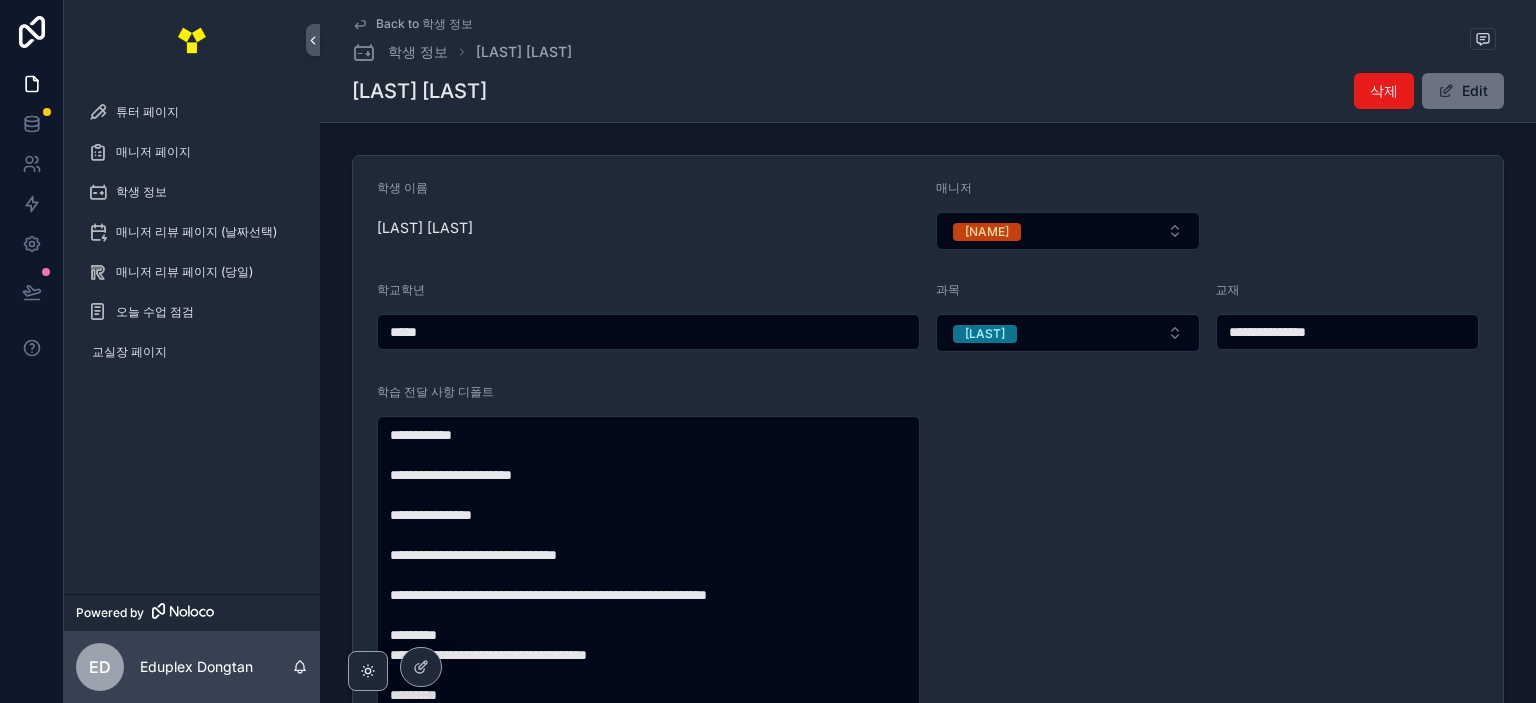 type on "**********" 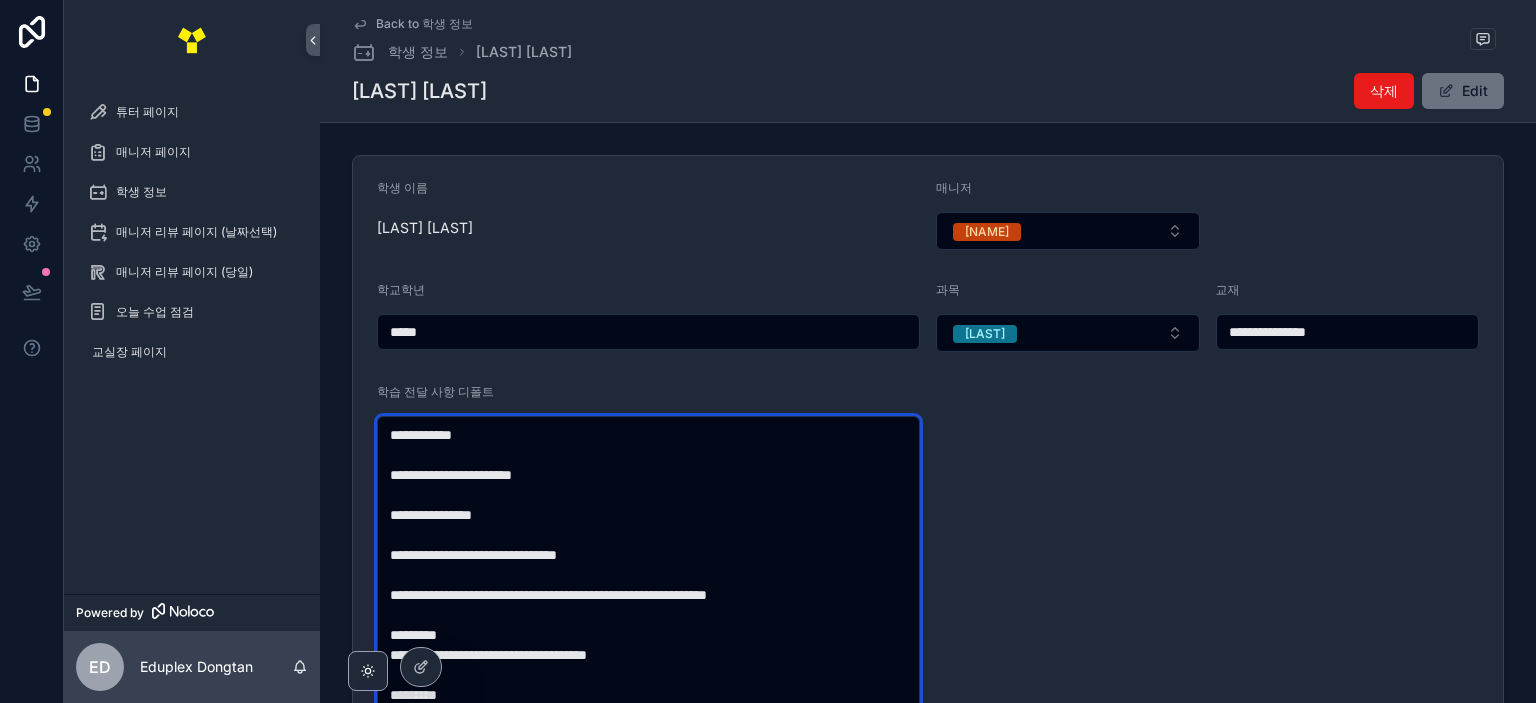 drag, startPoint x: 450, startPoint y: 430, endPoint x: 417, endPoint y: 430, distance: 33 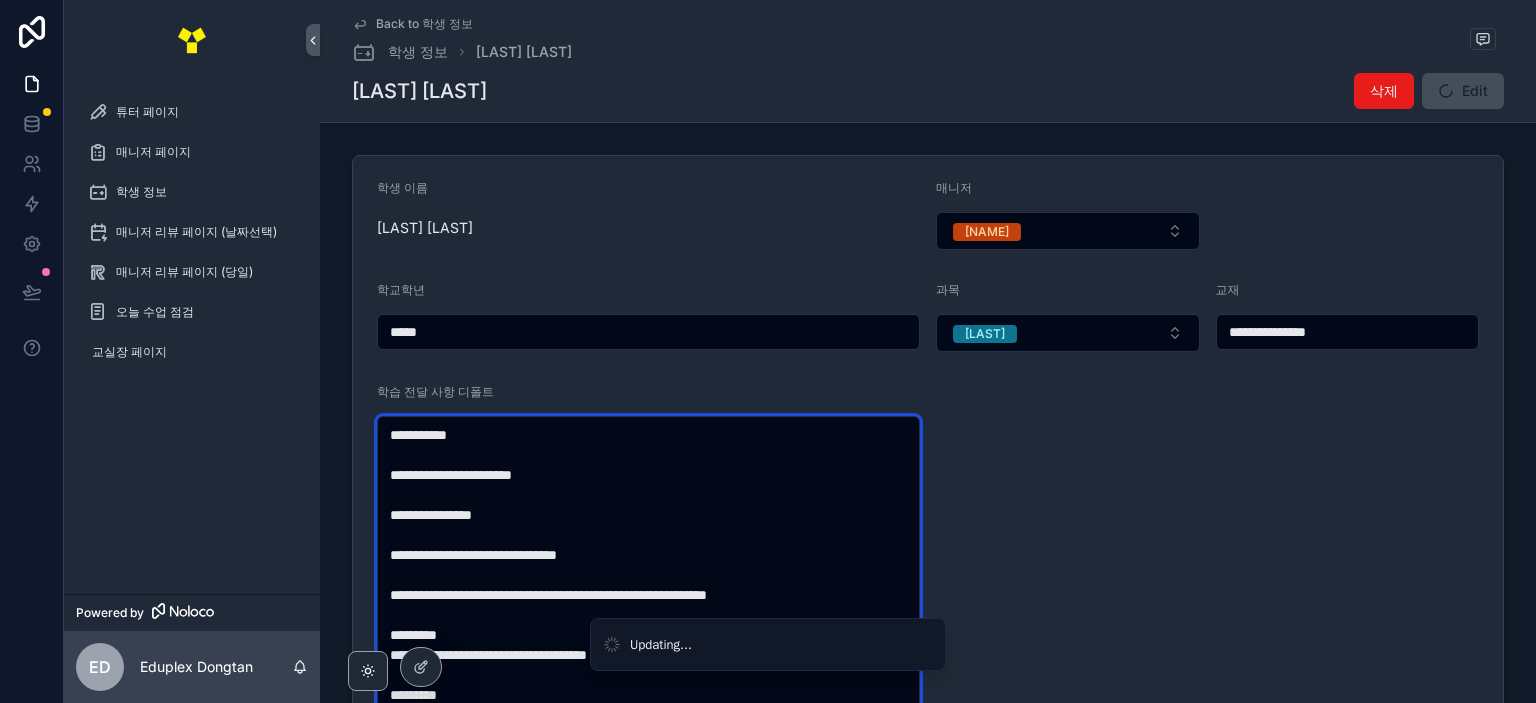 click on "**********" at bounding box center (648, 655) 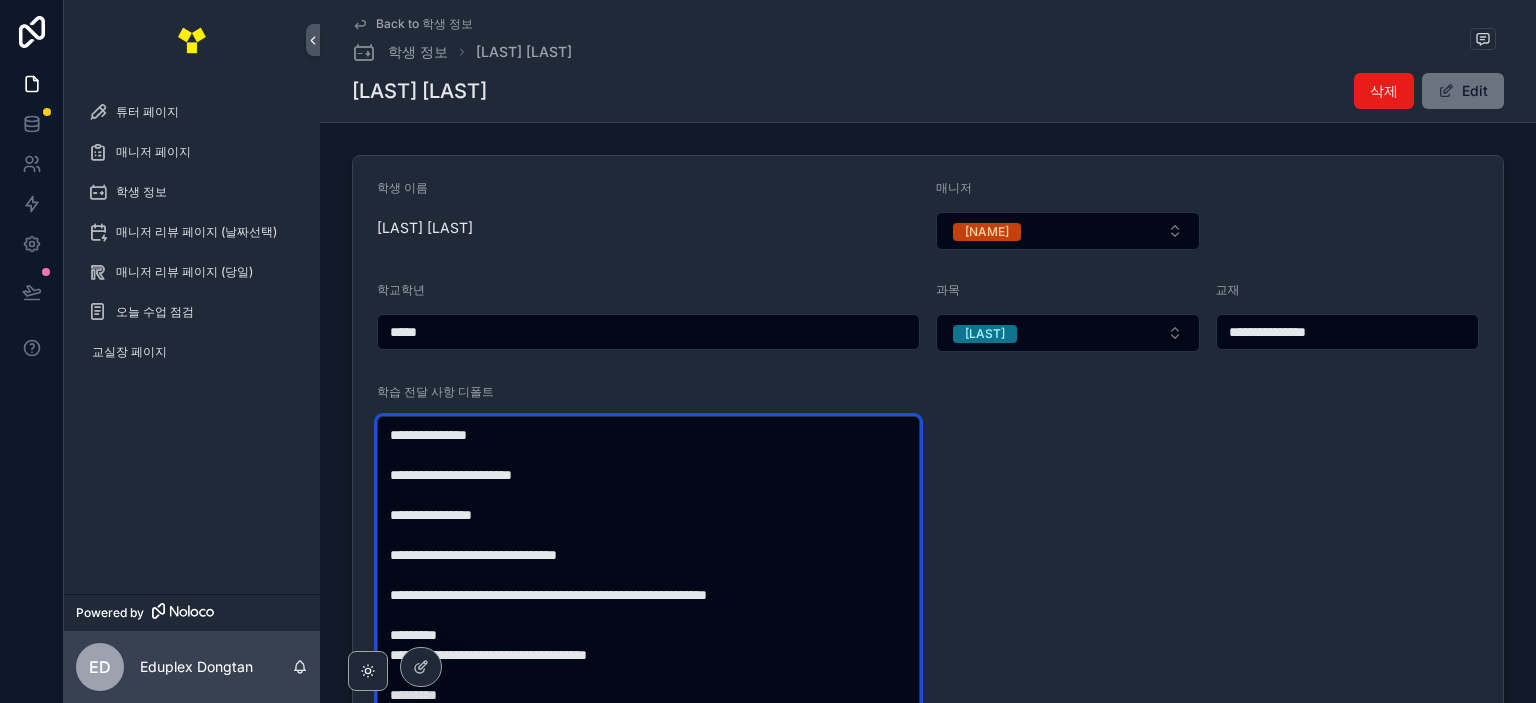 click on "**********" at bounding box center (648, 655) 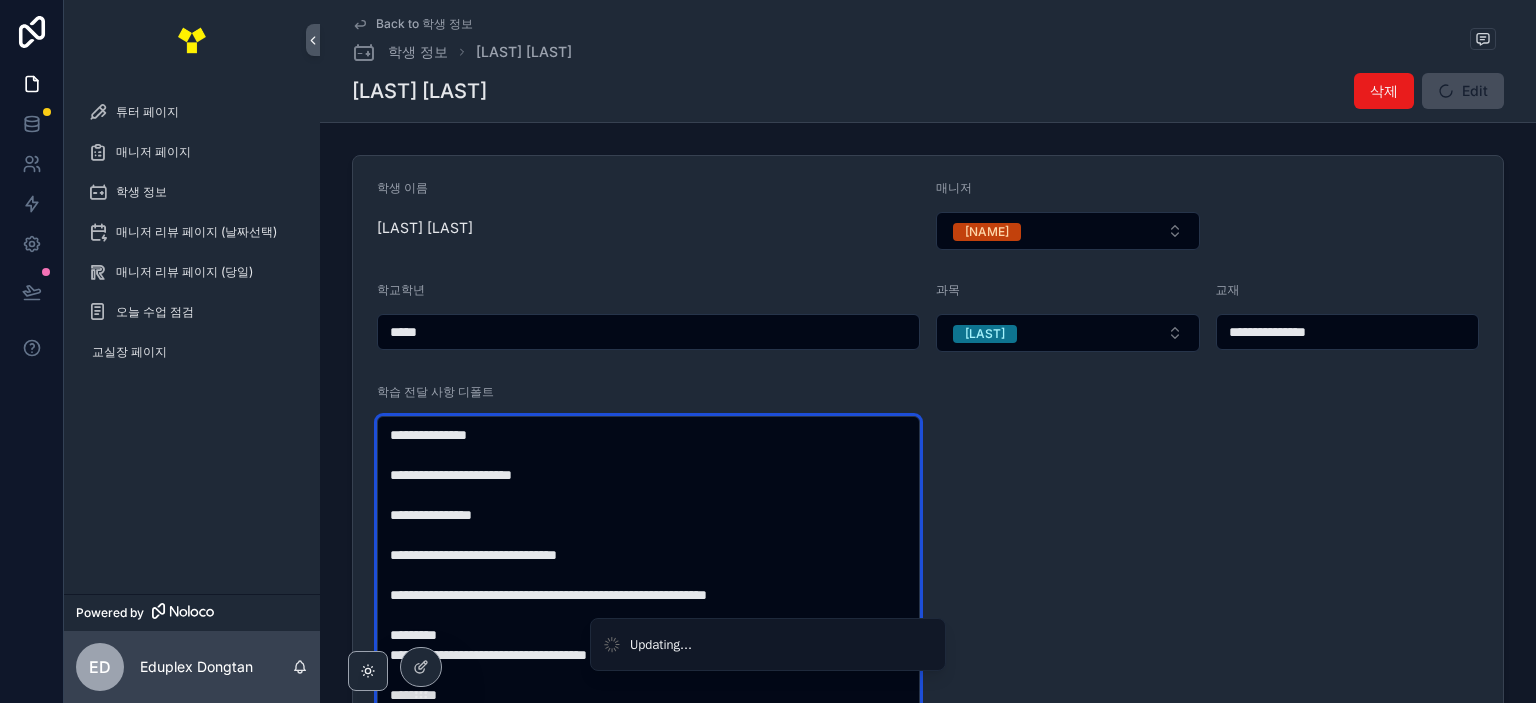 click on "**********" at bounding box center (648, 655) 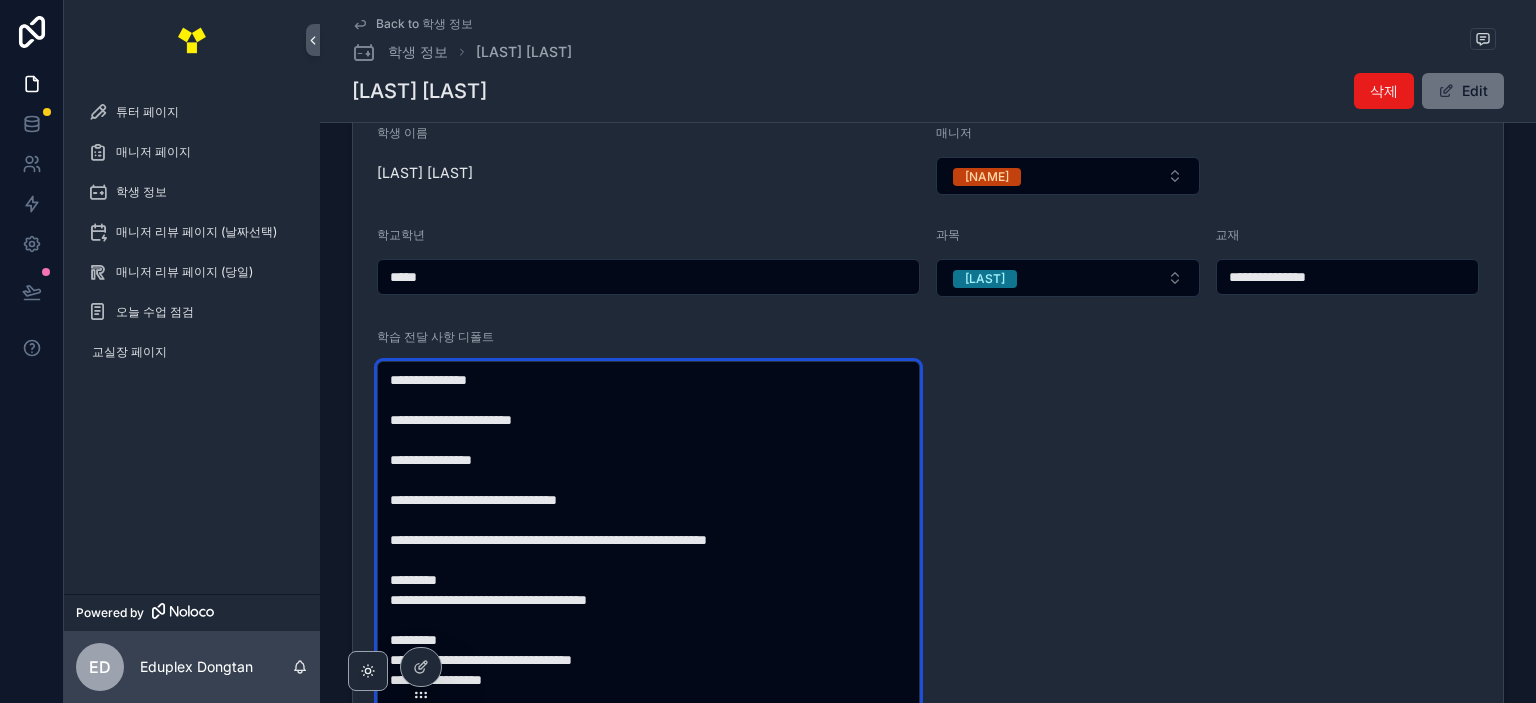 scroll, scrollTop: 100, scrollLeft: 0, axis: vertical 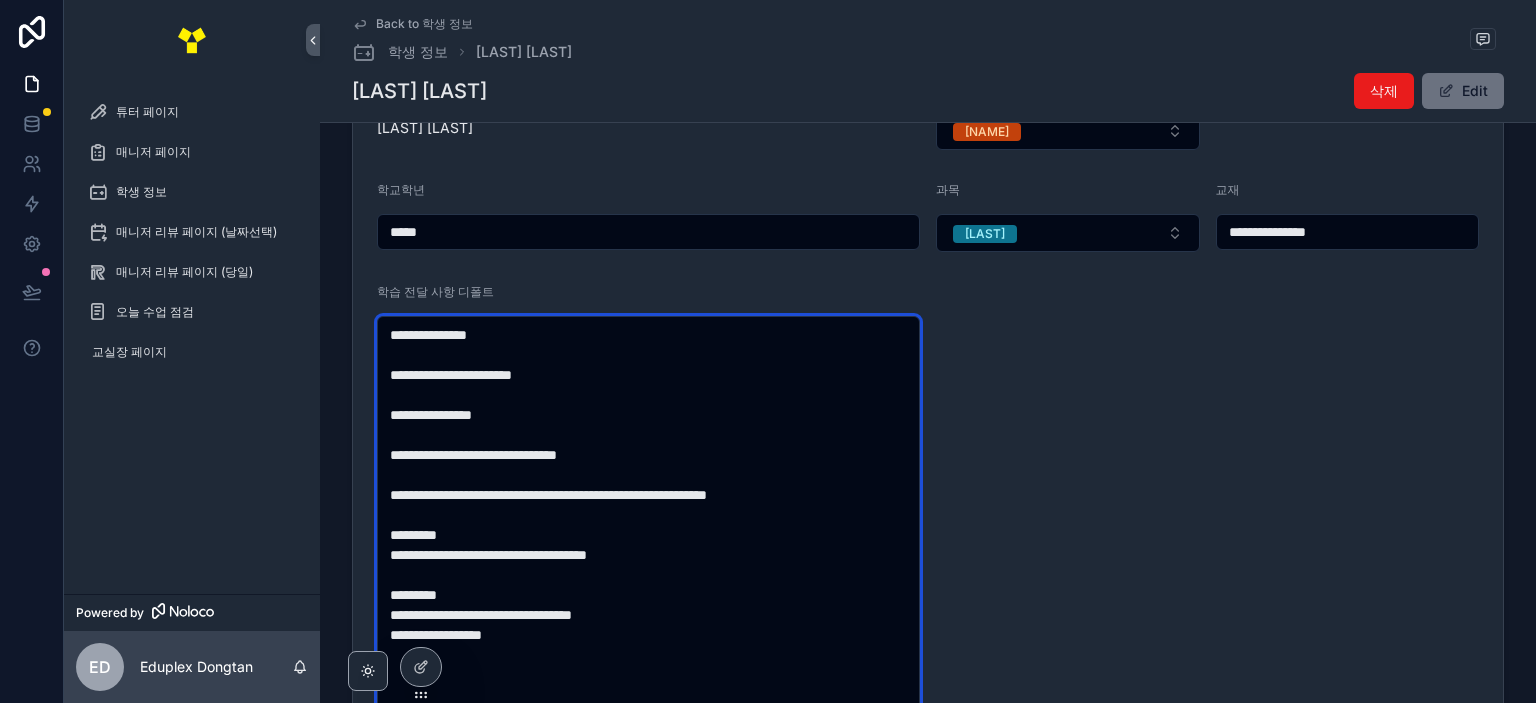 click on "**********" at bounding box center [648, 555] 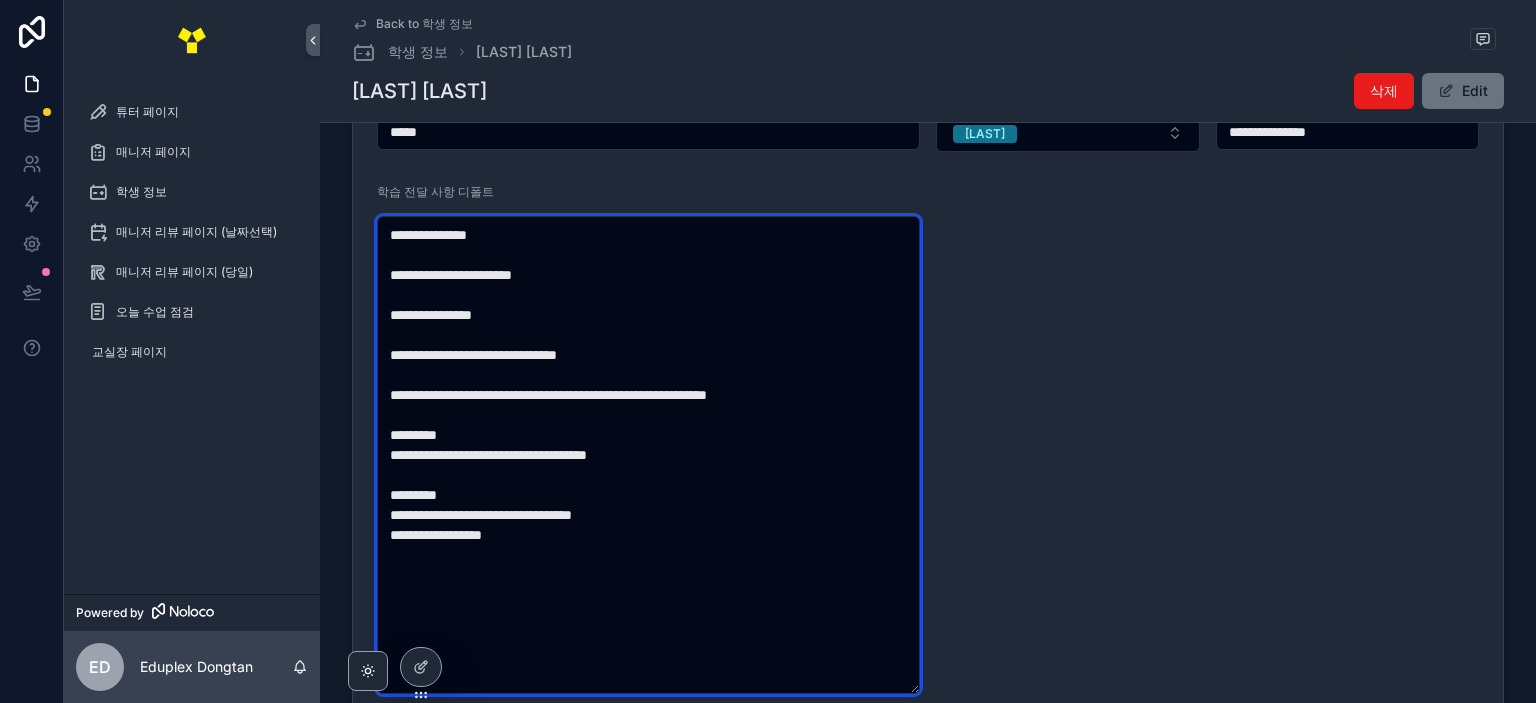 drag, startPoint x: 557, startPoint y: 421, endPoint x: 447, endPoint y: 395, distance: 113.03097 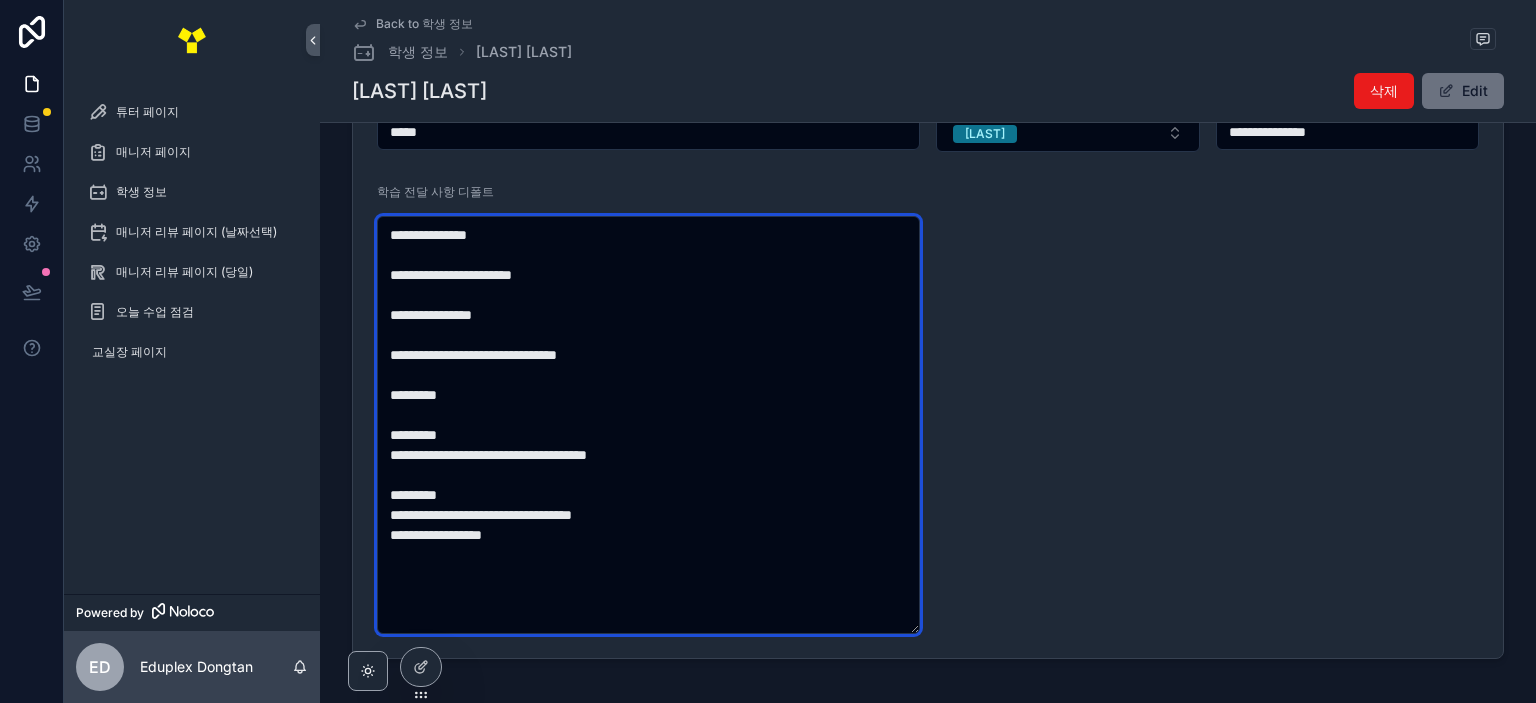 drag, startPoint x: 718, startPoint y: 350, endPoint x: 444, endPoint y: 361, distance: 274.2207 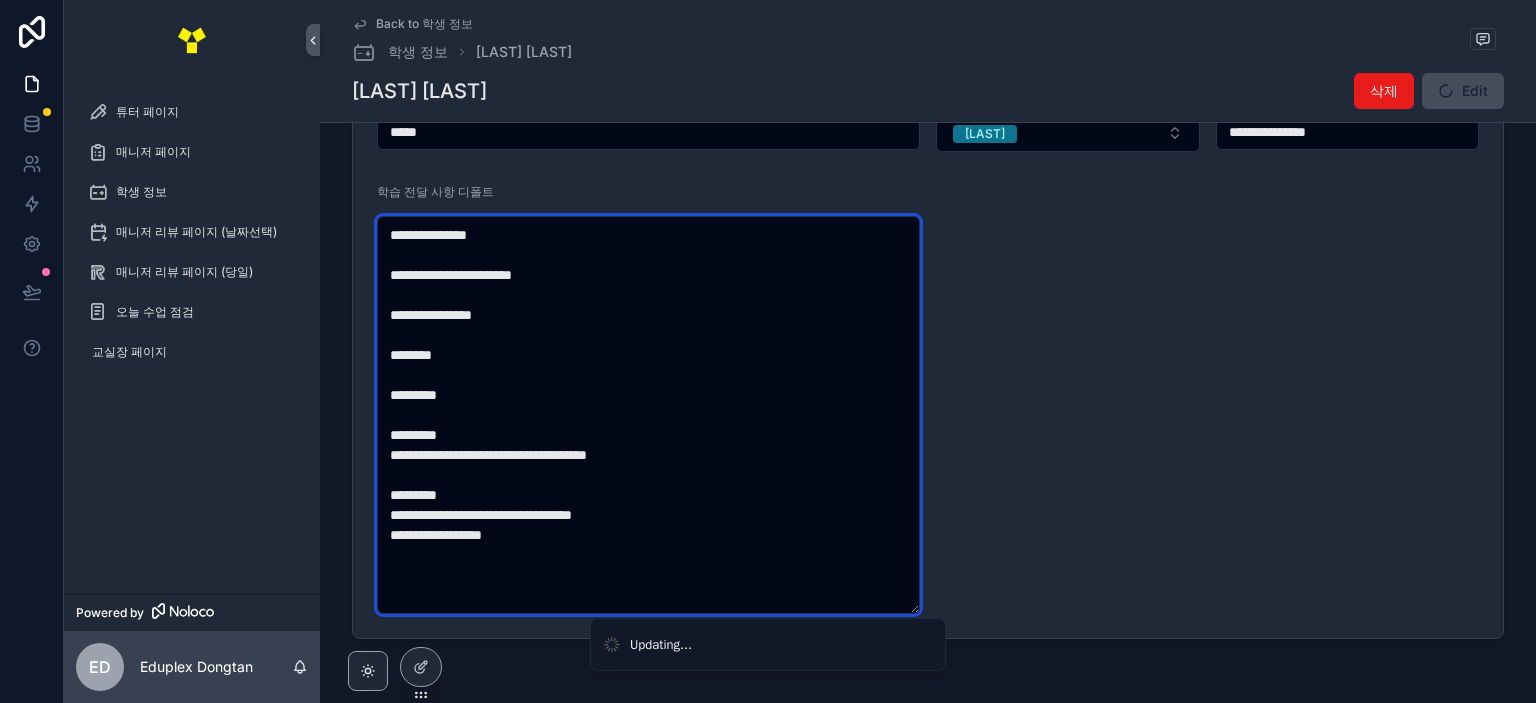 drag, startPoint x: 545, startPoint y: 319, endPoint x: 468, endPoint y: 321, distance: 77.02597 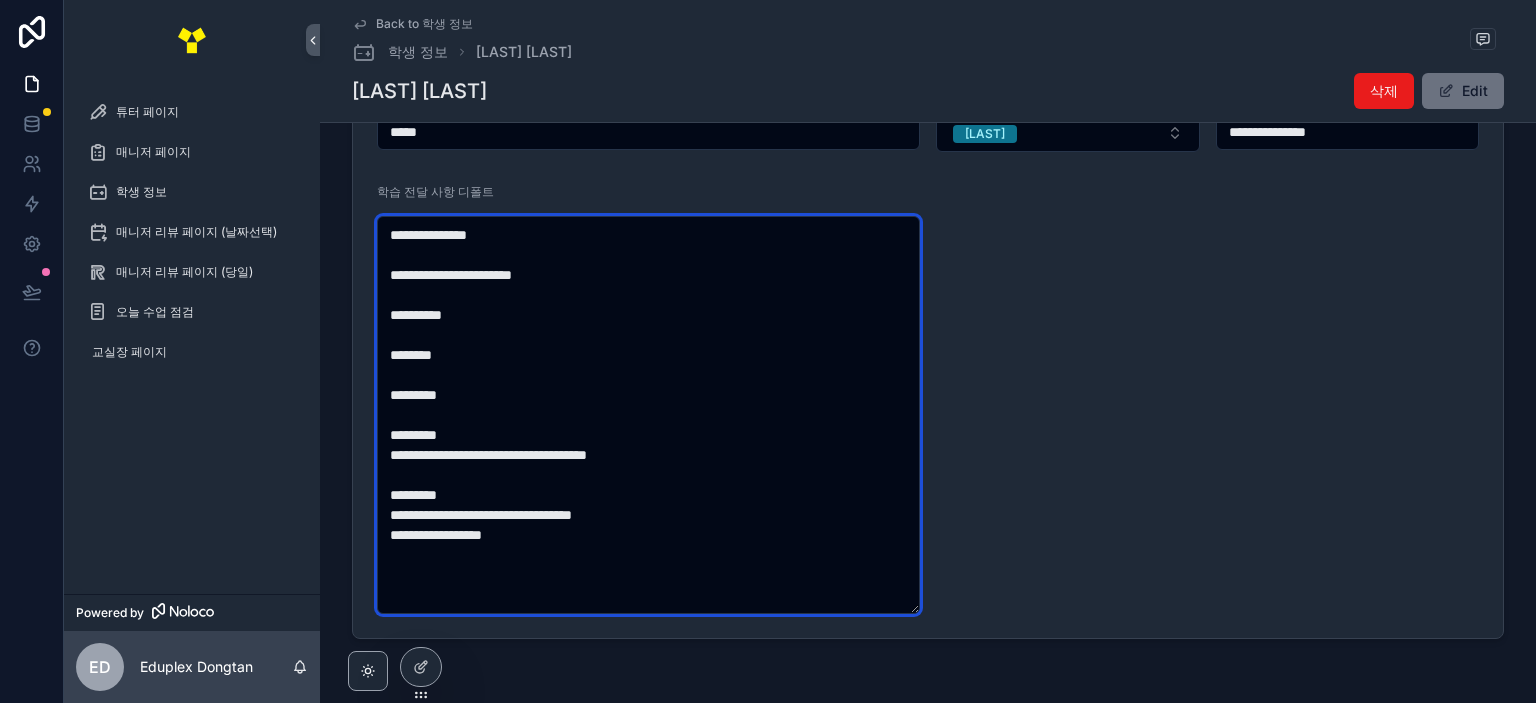 drag, startPoint x: 636, startPoint y: 276, endPoint x: 428, endPoint y: 280, distance: 208.03845 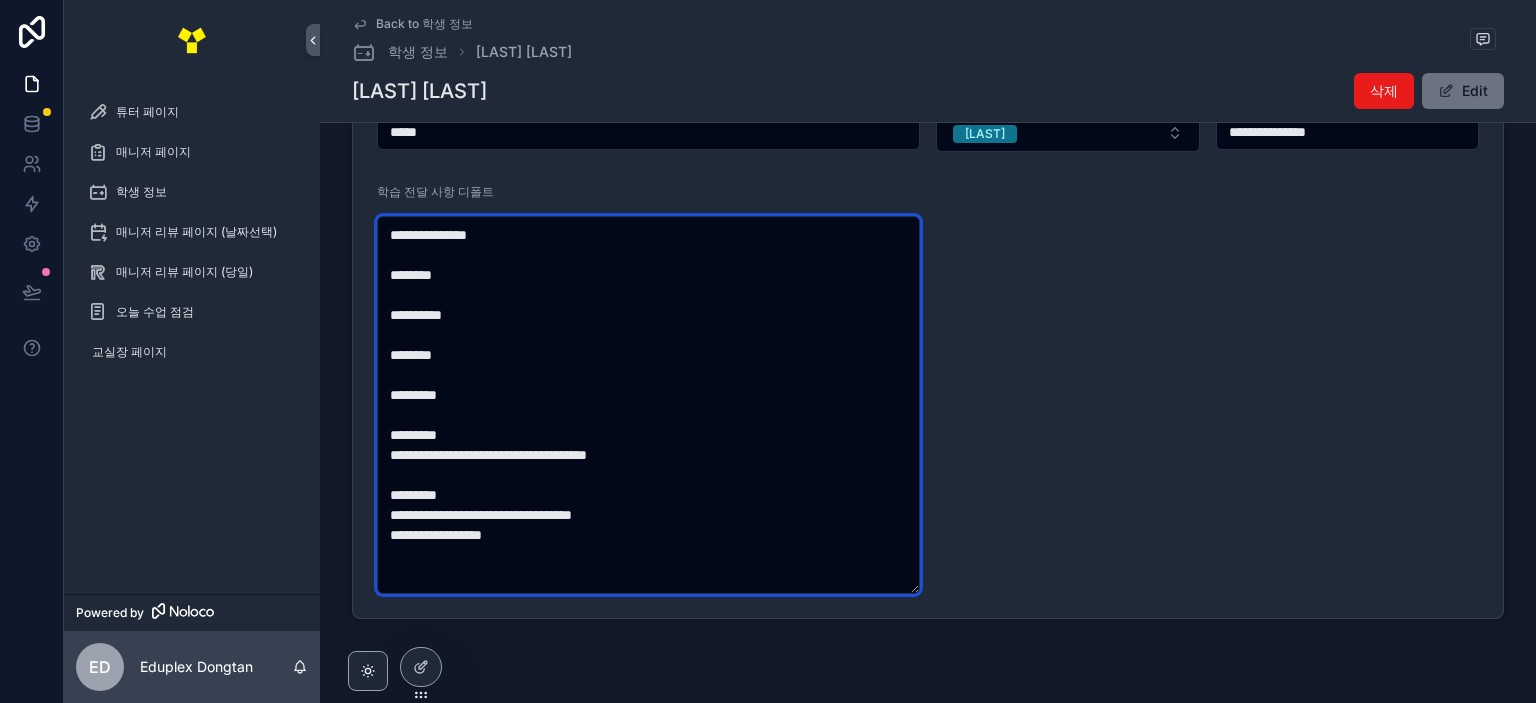 click on "**********" at bounding box center (648, 405) 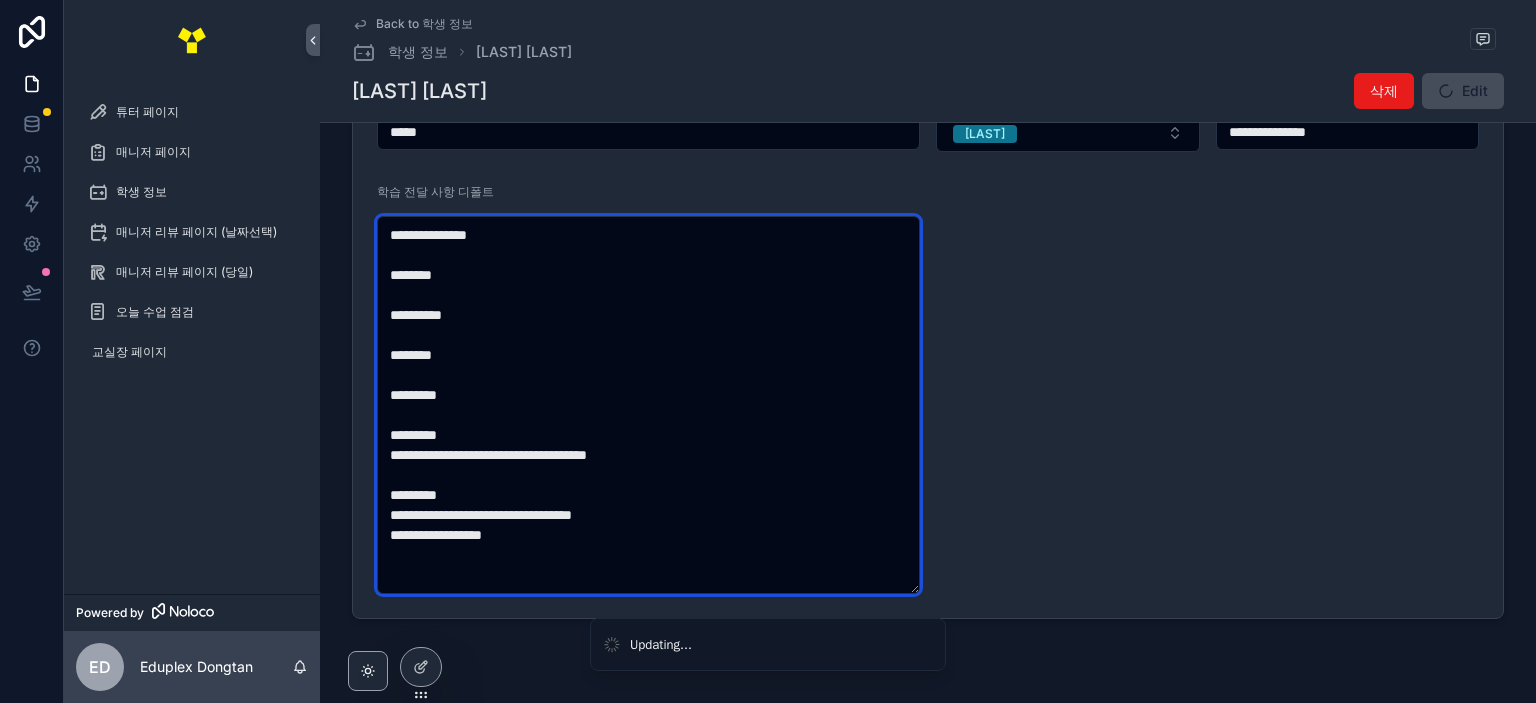 drag, startPoint x: 876, startPoint y: 457, endPoint x: 344, endPoint y: 433, distance: 532.5411 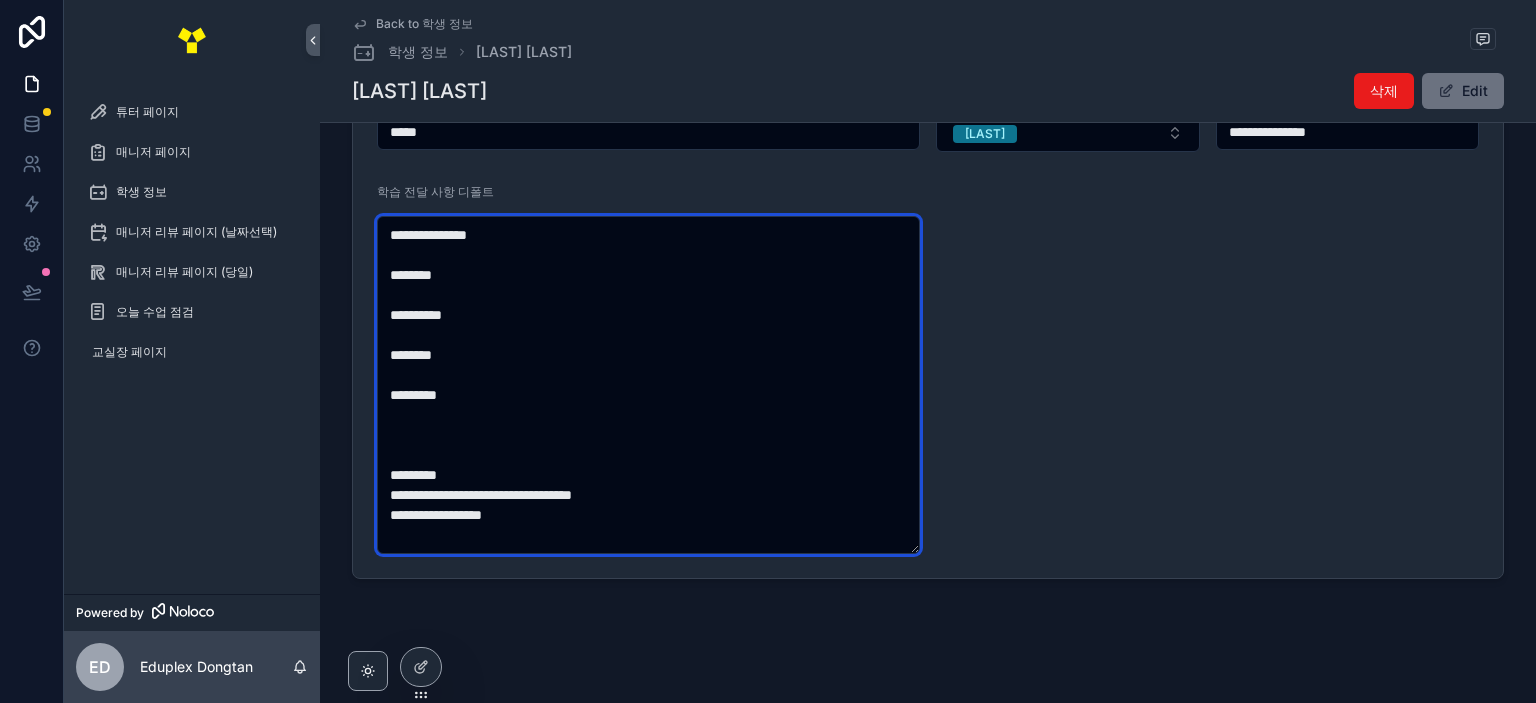click on "**********" at bounding box center (648, 385) 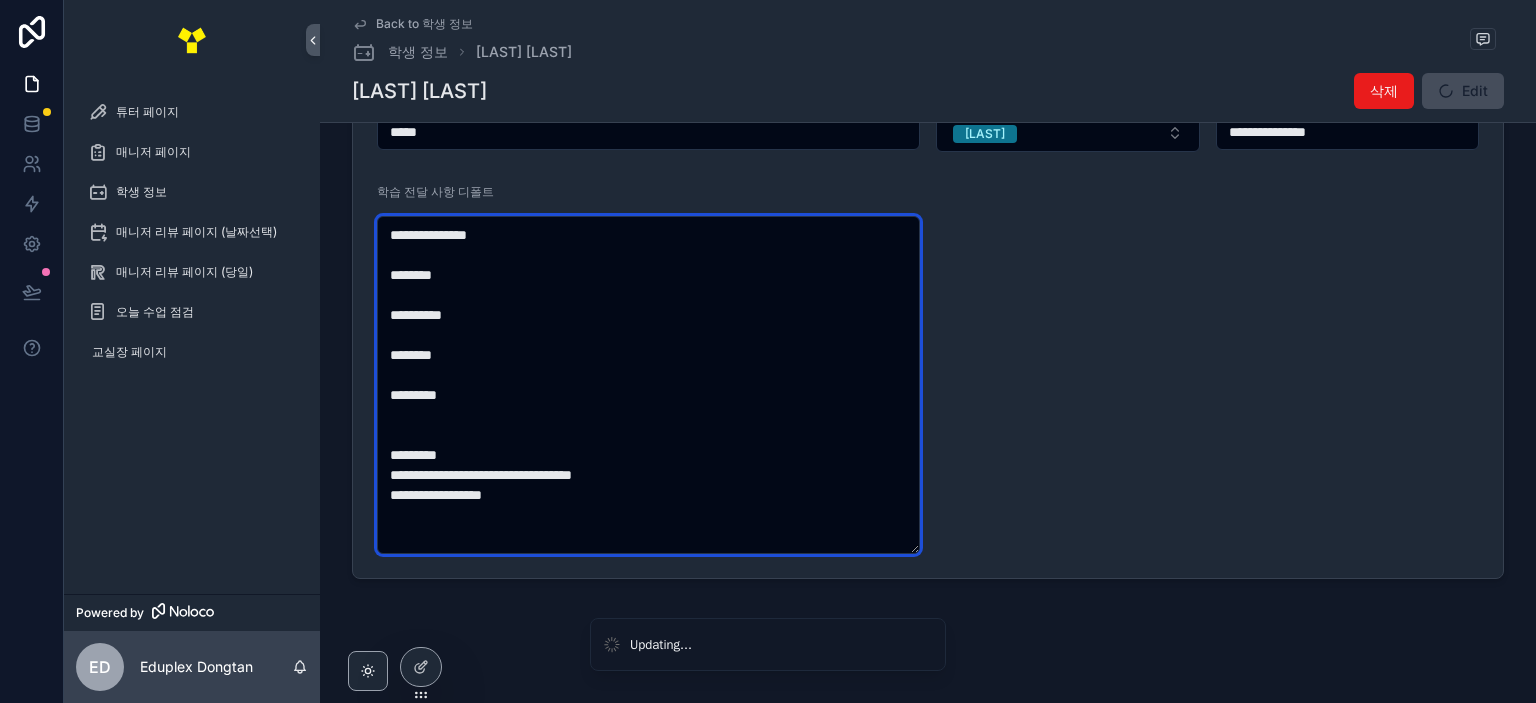 scroll, scrollTop: 191, scrollLeft: 0, axis: vertical 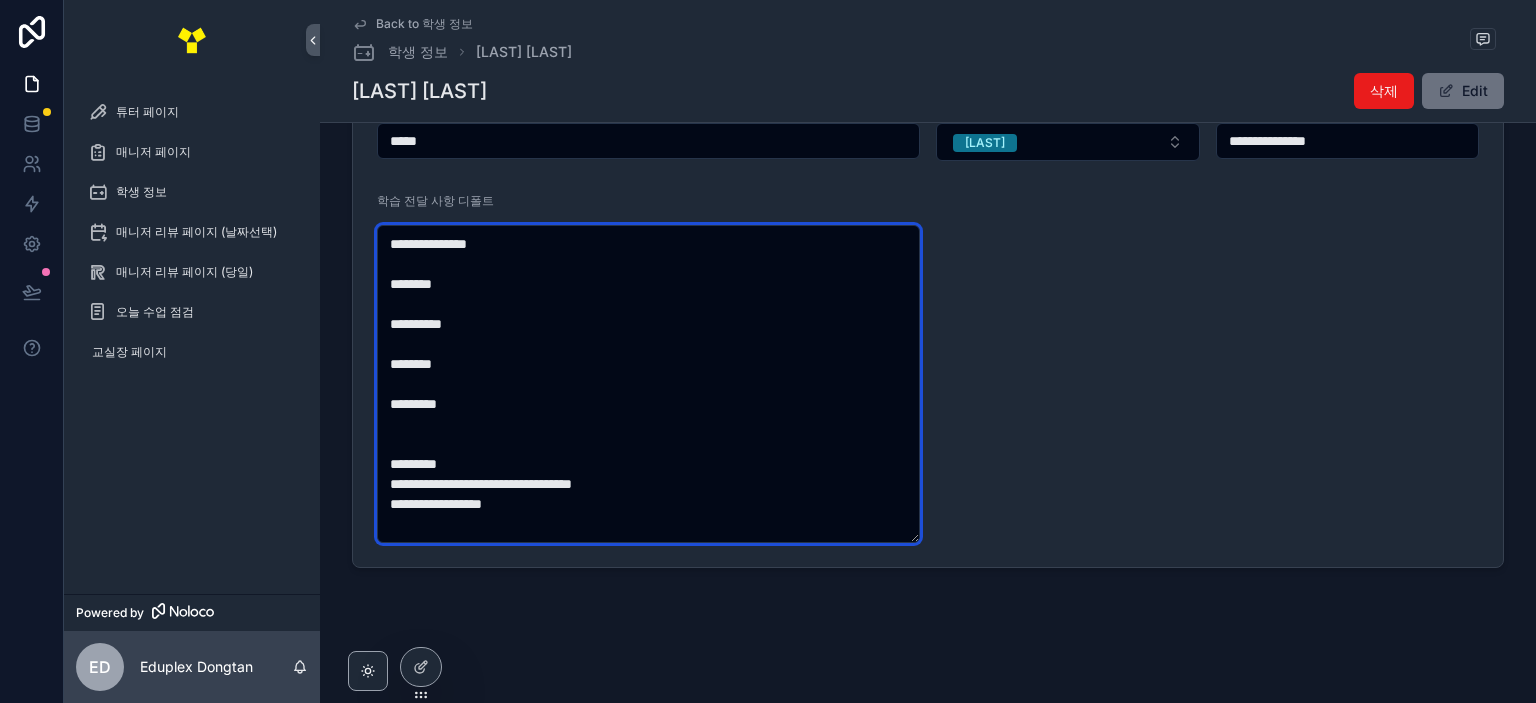click on "**********" at bounding box center (648, 384) 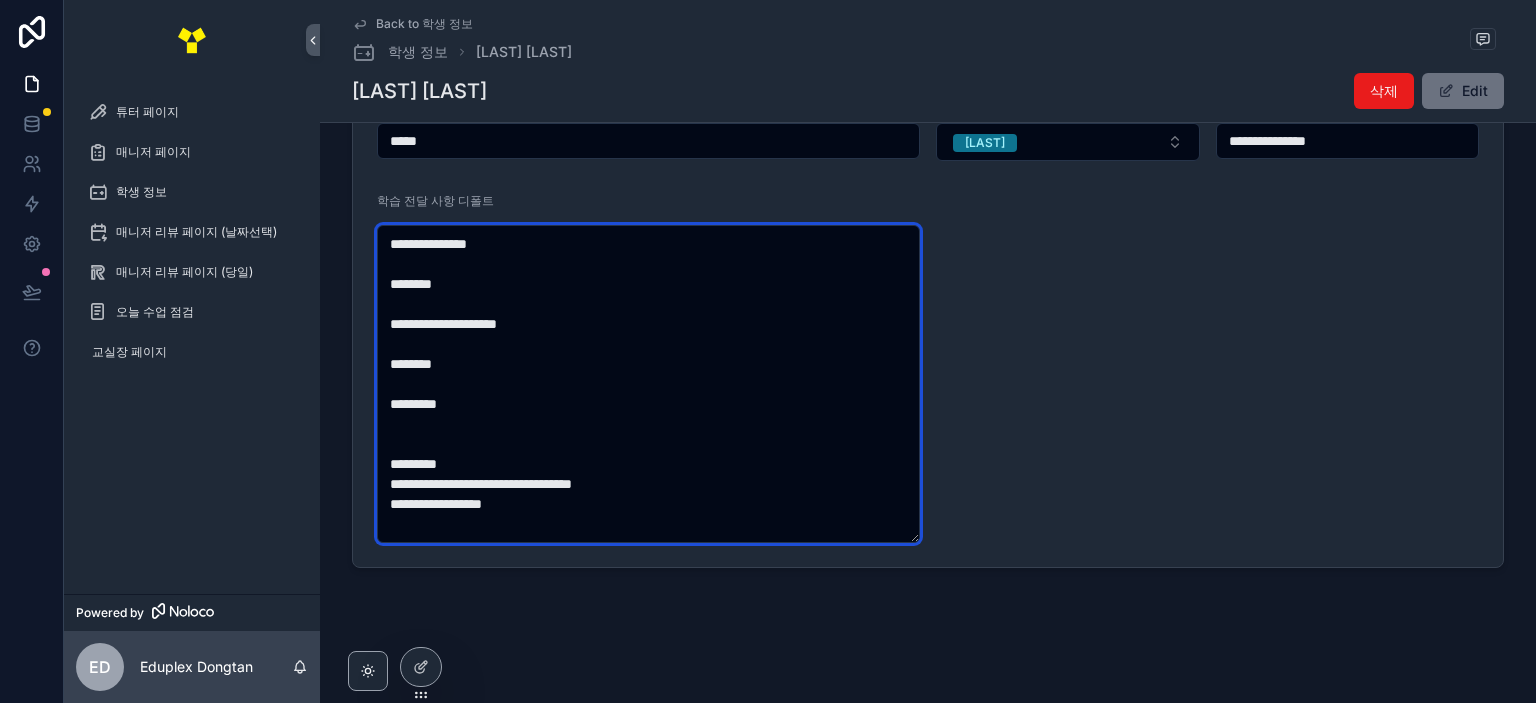 scroll, scrollTop: 200, scrollLeft: 0, axis: vertical 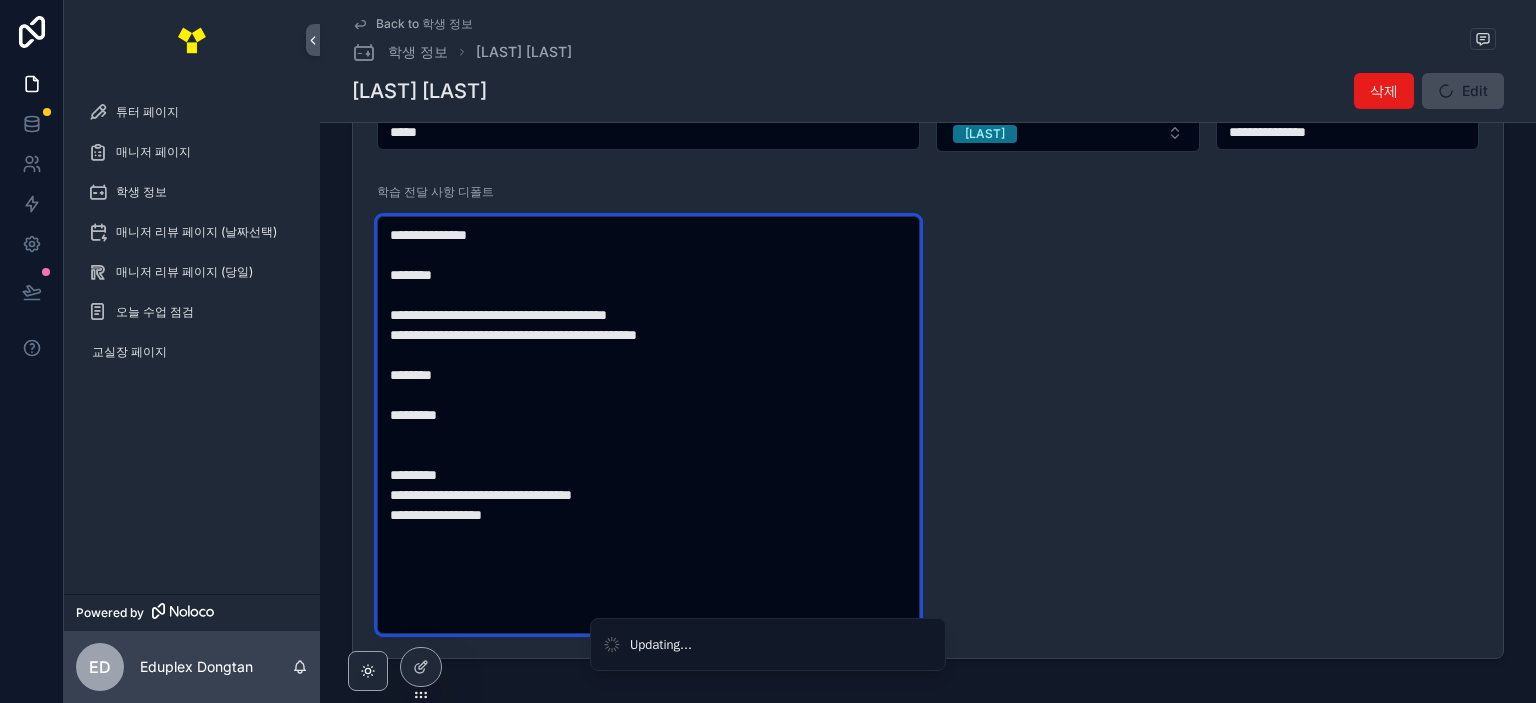 click on "**********" at bounding box center (648, 425) 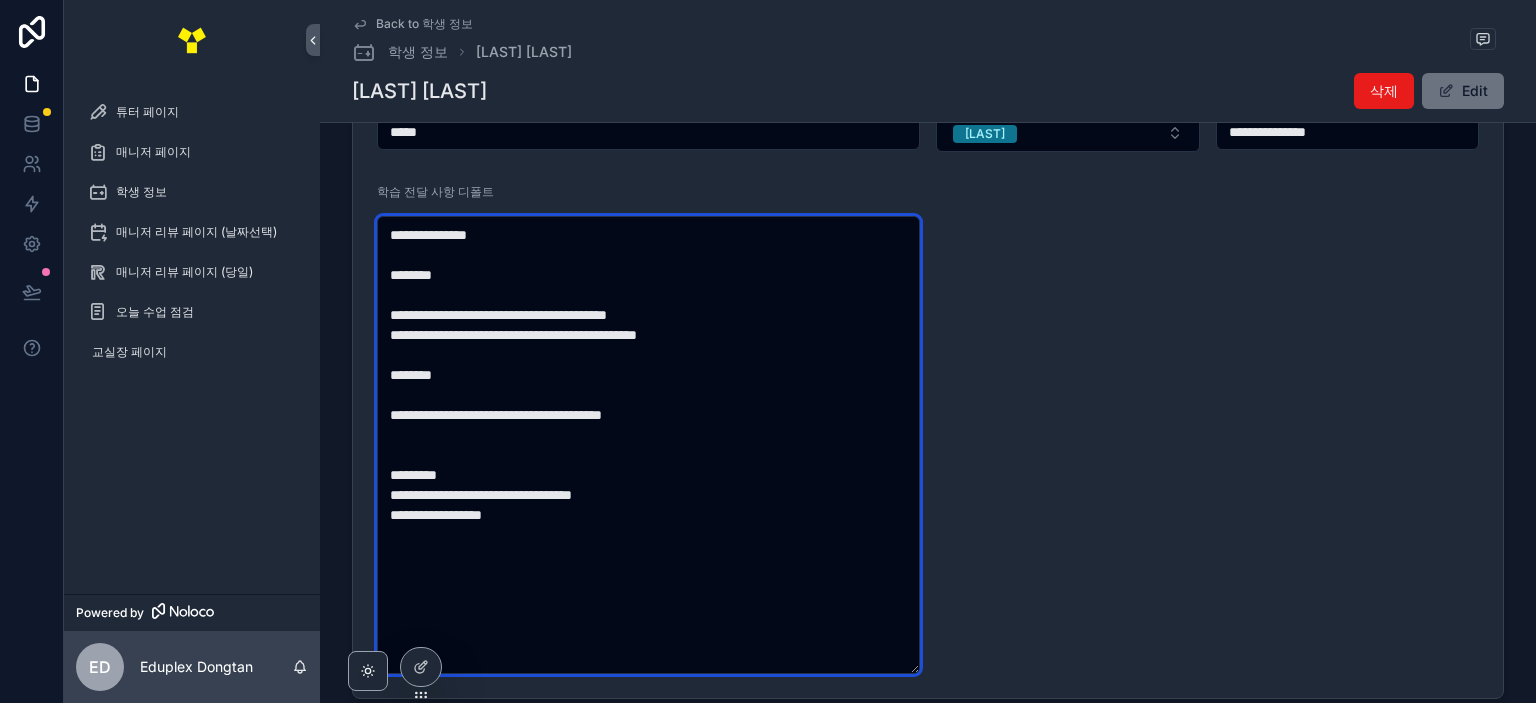 click on "**********" at bounding box center [648, 445] 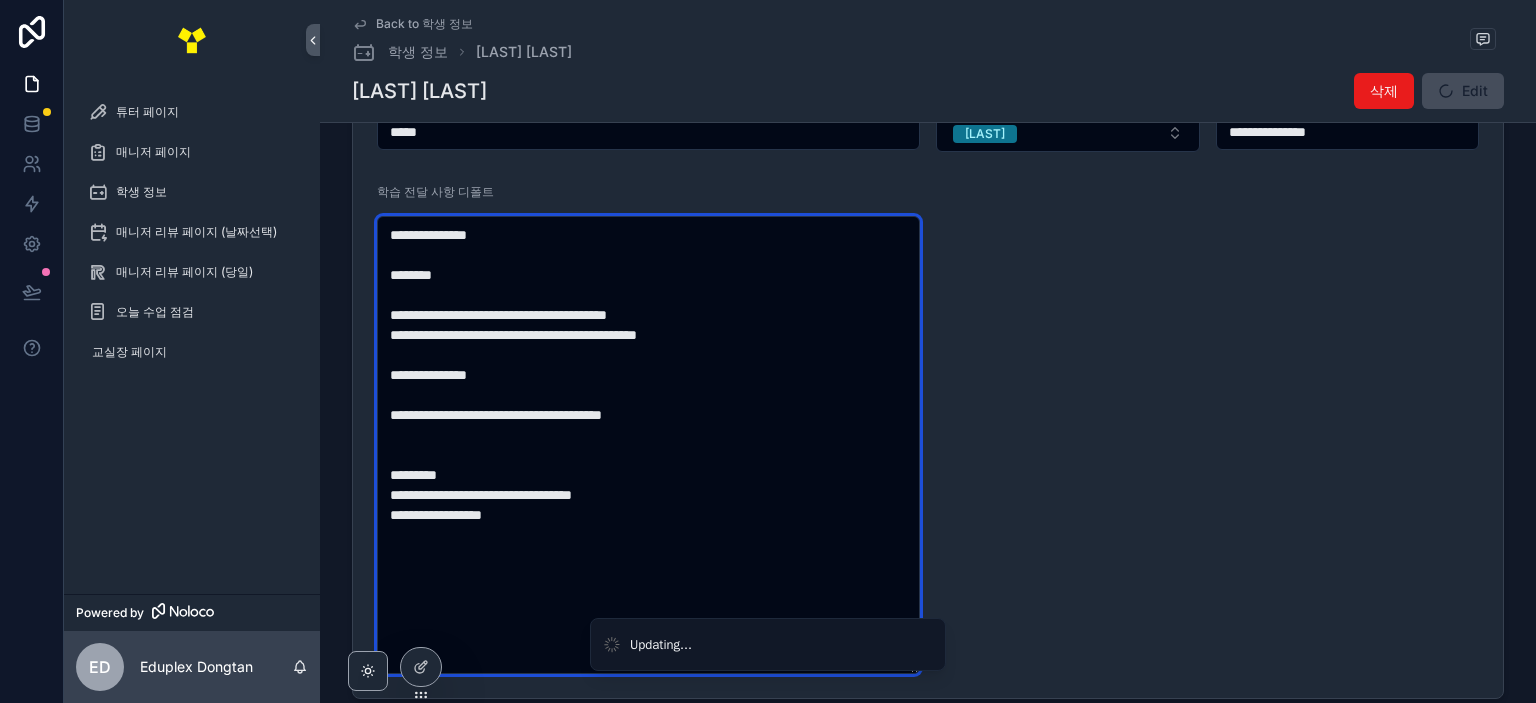click on "**********" at bounding box center [648, 445] 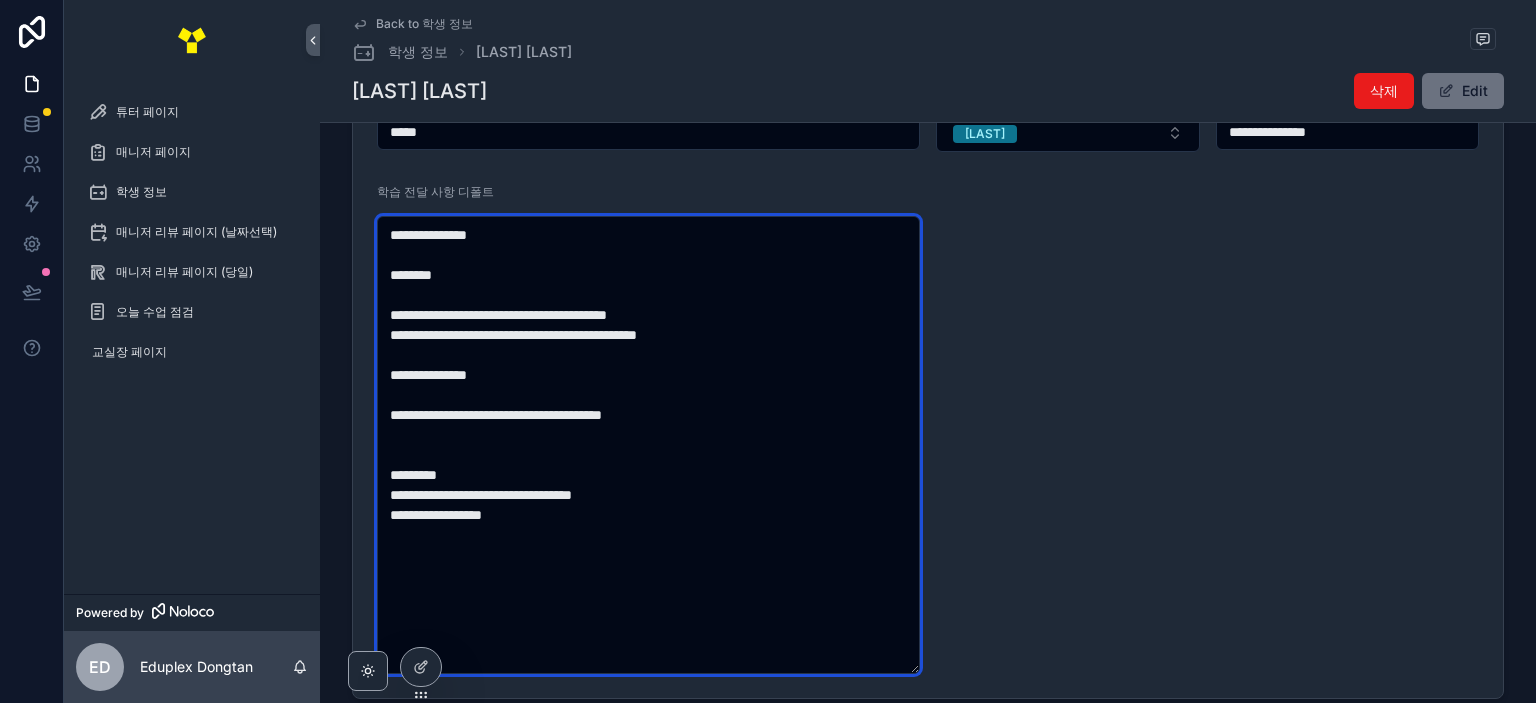 click on "**********" at bounding box center [648, 445] 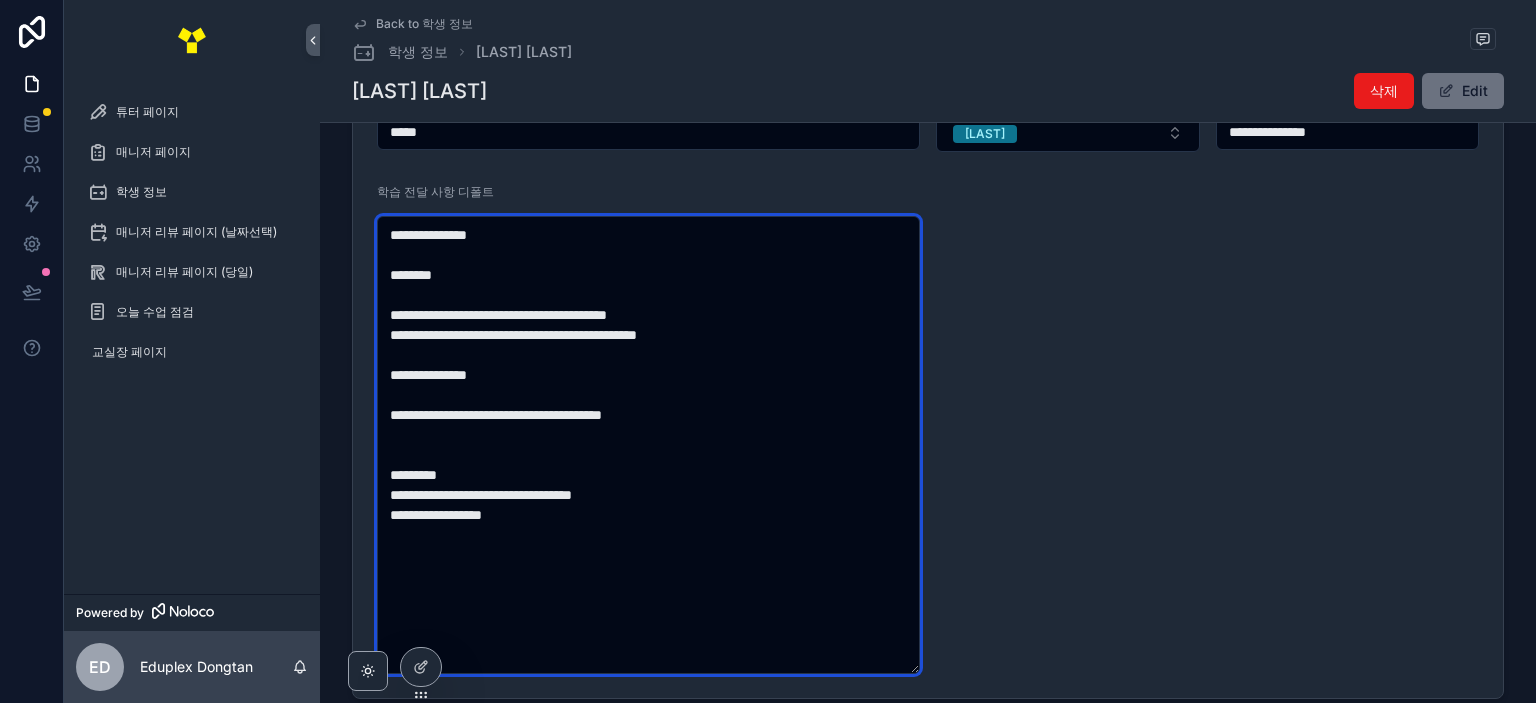 click on "**********" at bounding box center (648, 445) 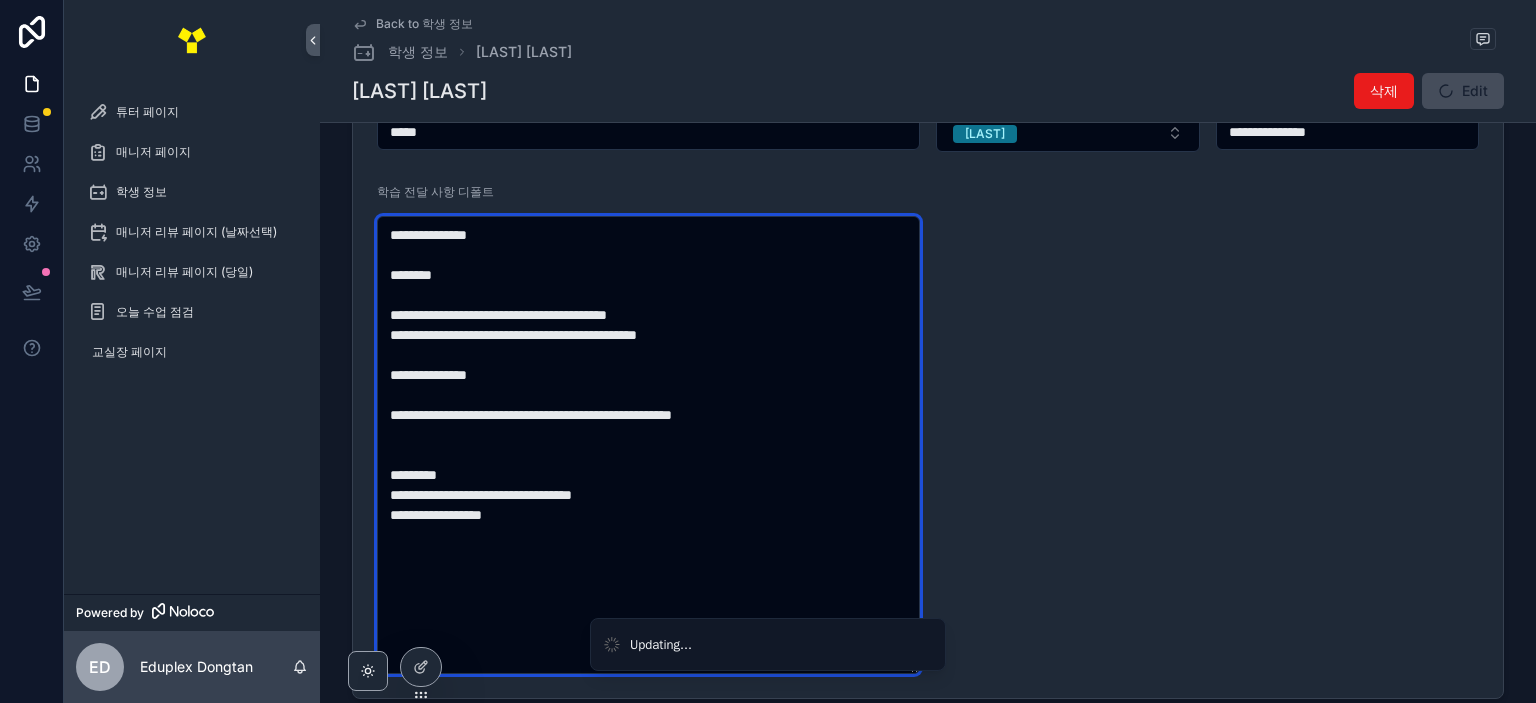 click on "**********" at bounding box center (648, 445) 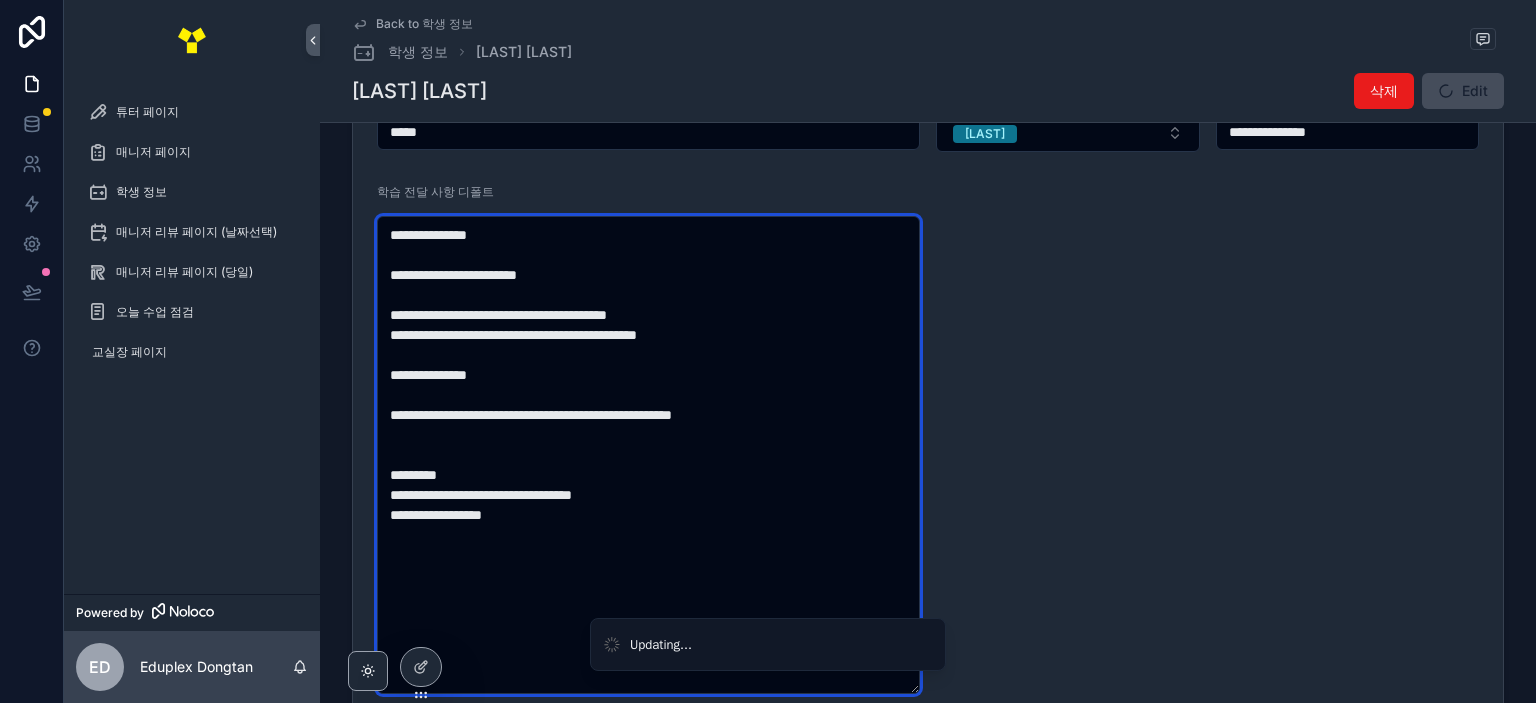type on "**********" 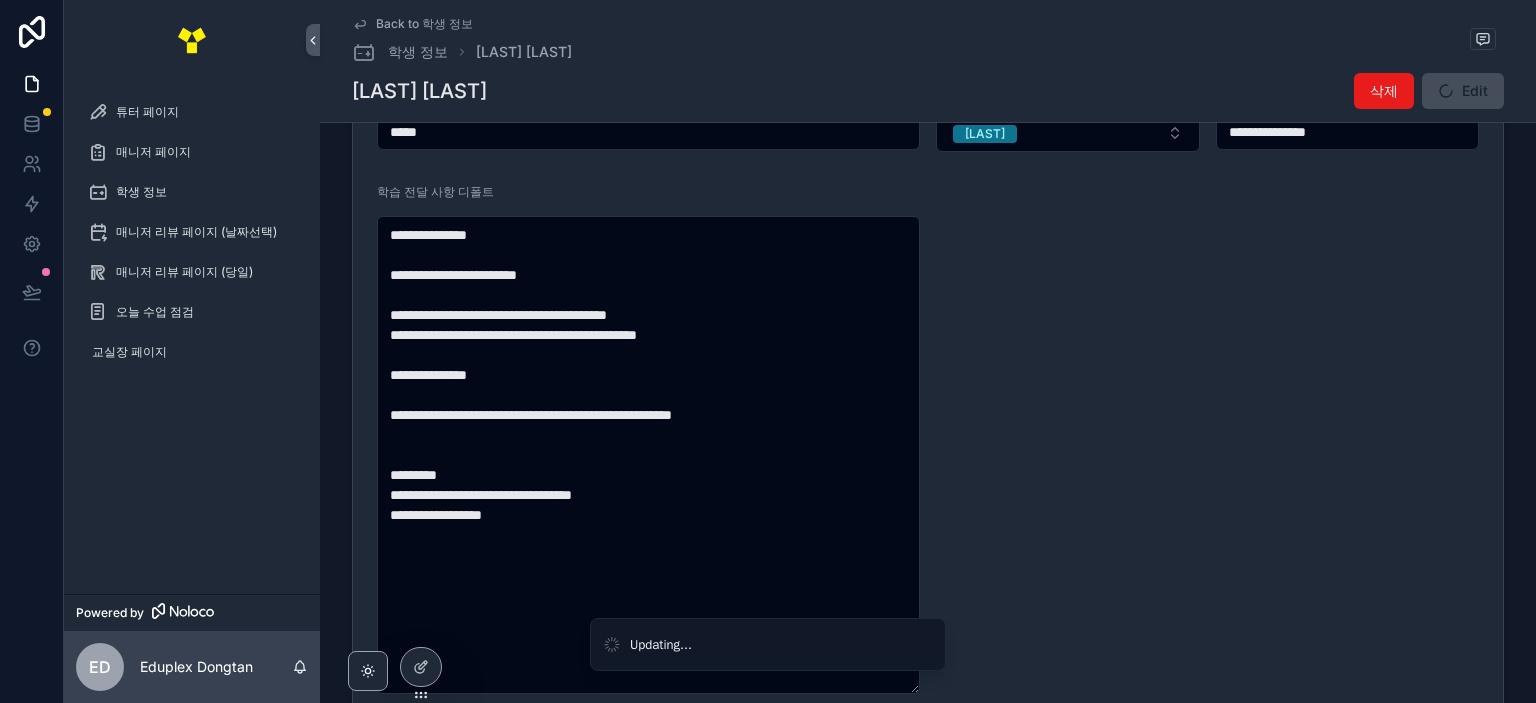 click on "**********" at bounding box center (928, 337) 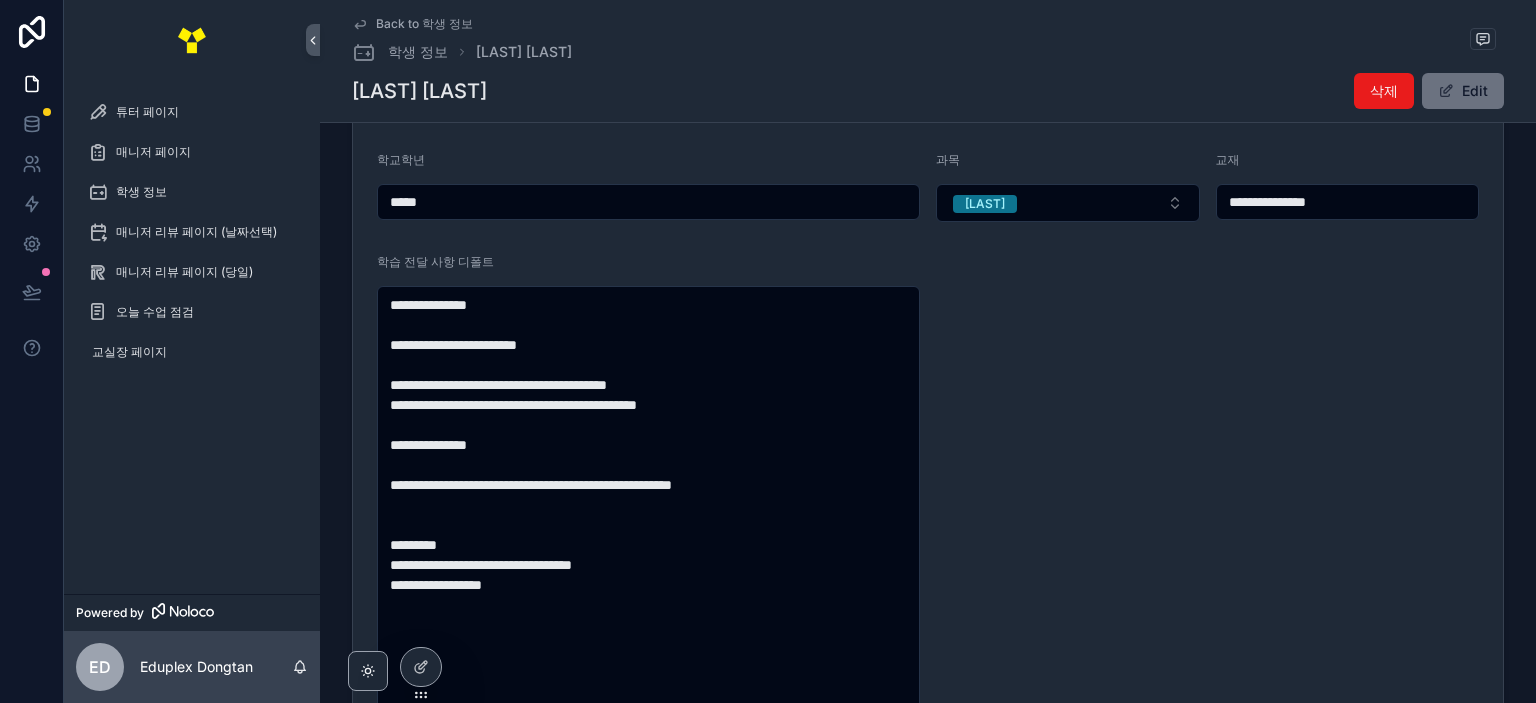 scroll, scrollTop: 0, scrollLeft: 0, axis: both 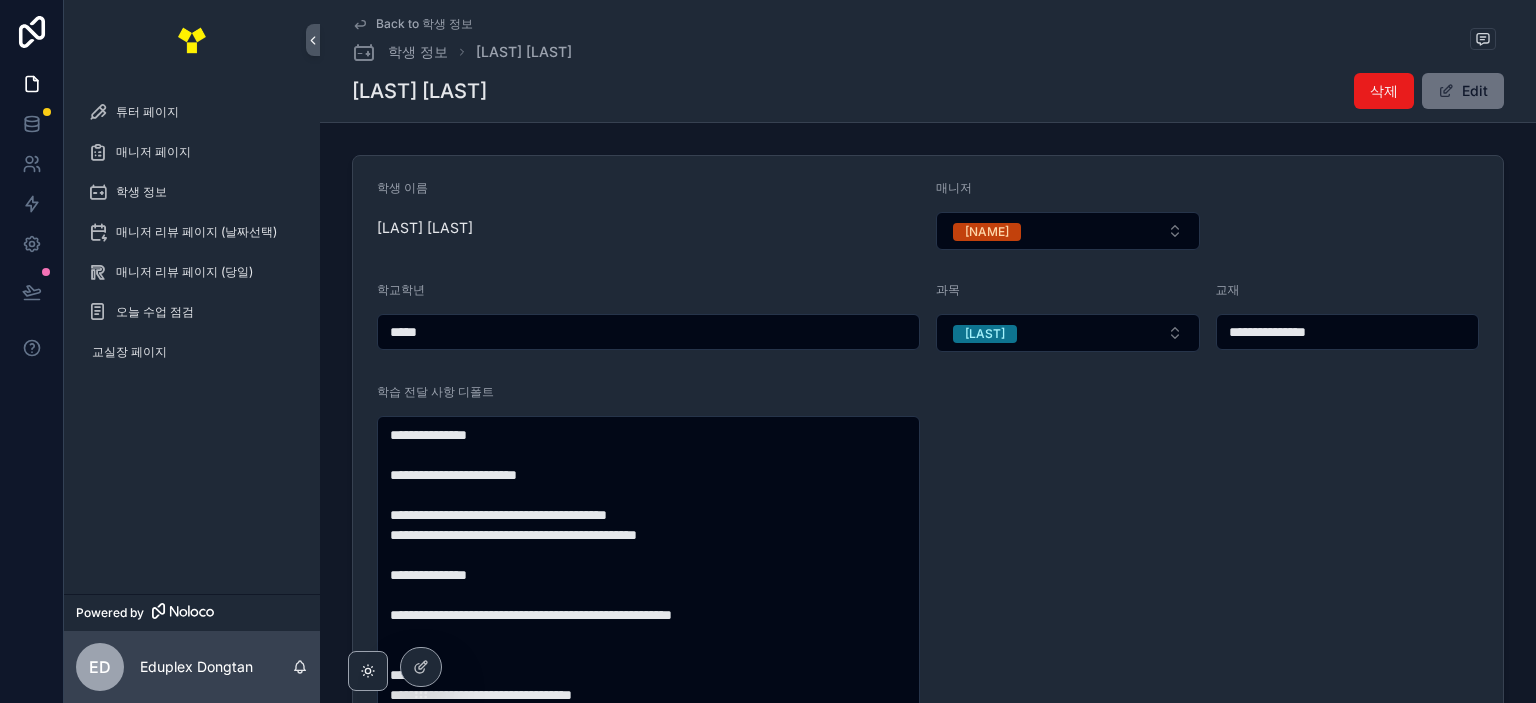 click on "**********" at bounding box center (928, 537) 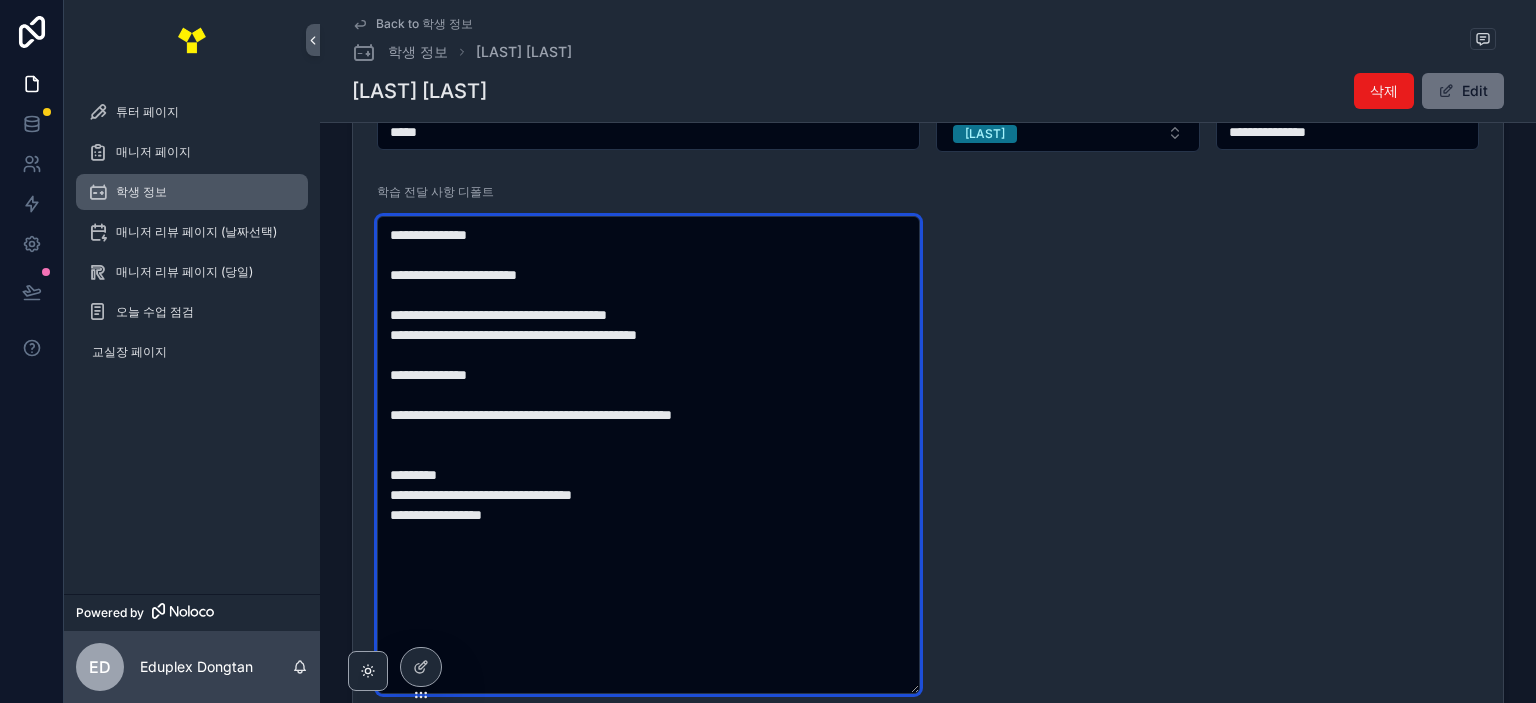 drag, startPoint x: 620, startPoint y: 540, endPoint x: 293, endPoint y: 195, distance: 475.3462 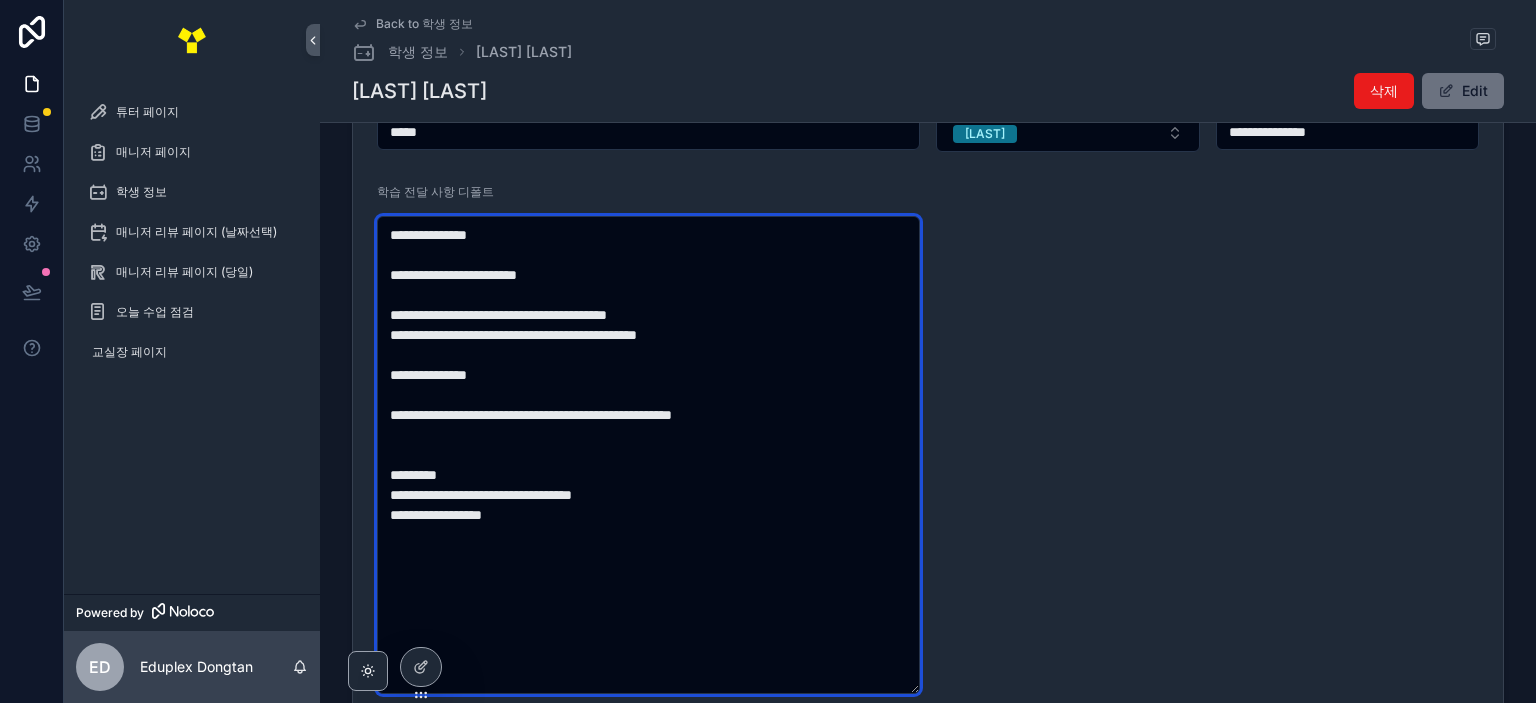 click on "**********" at bounding box center [648, 455] 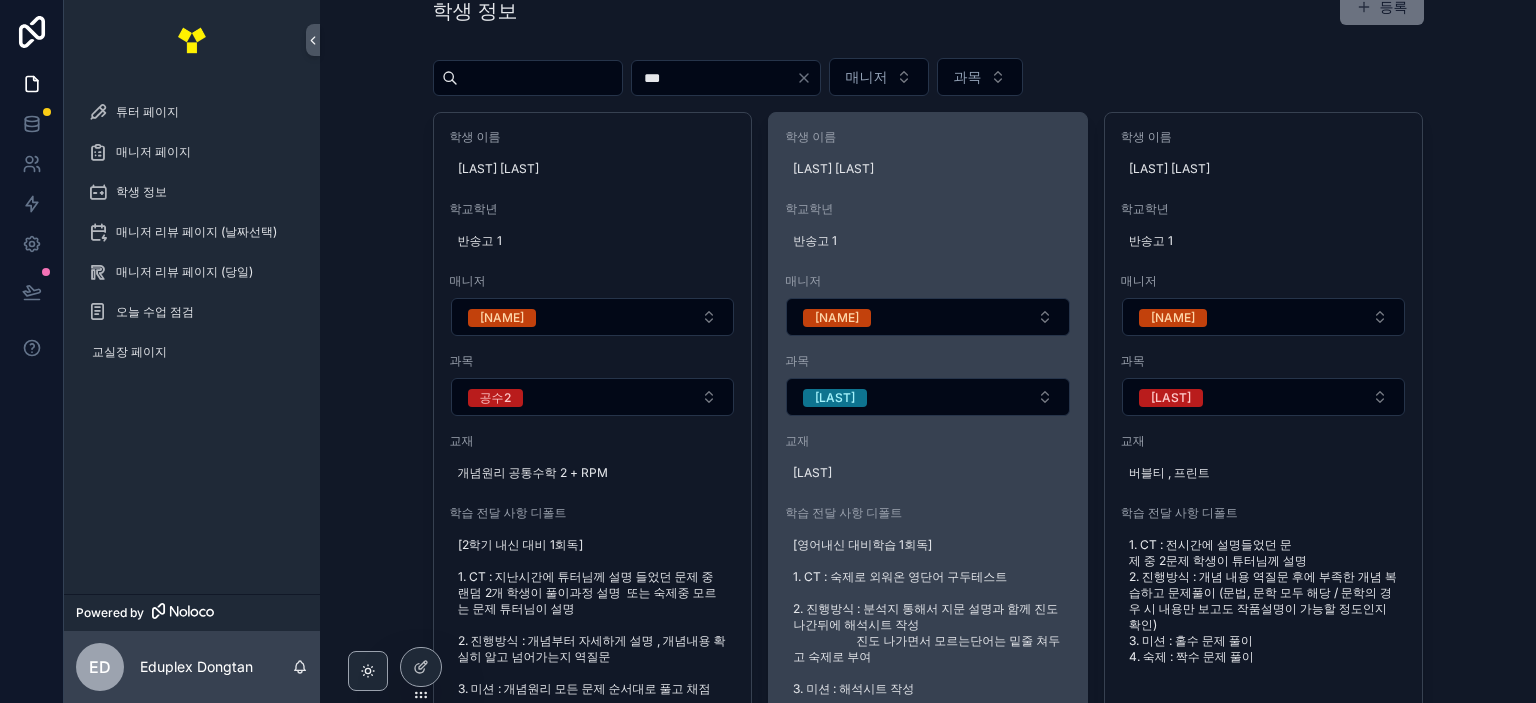 scroll, scrollTop: 0, scrollLeft: 0, axis: both 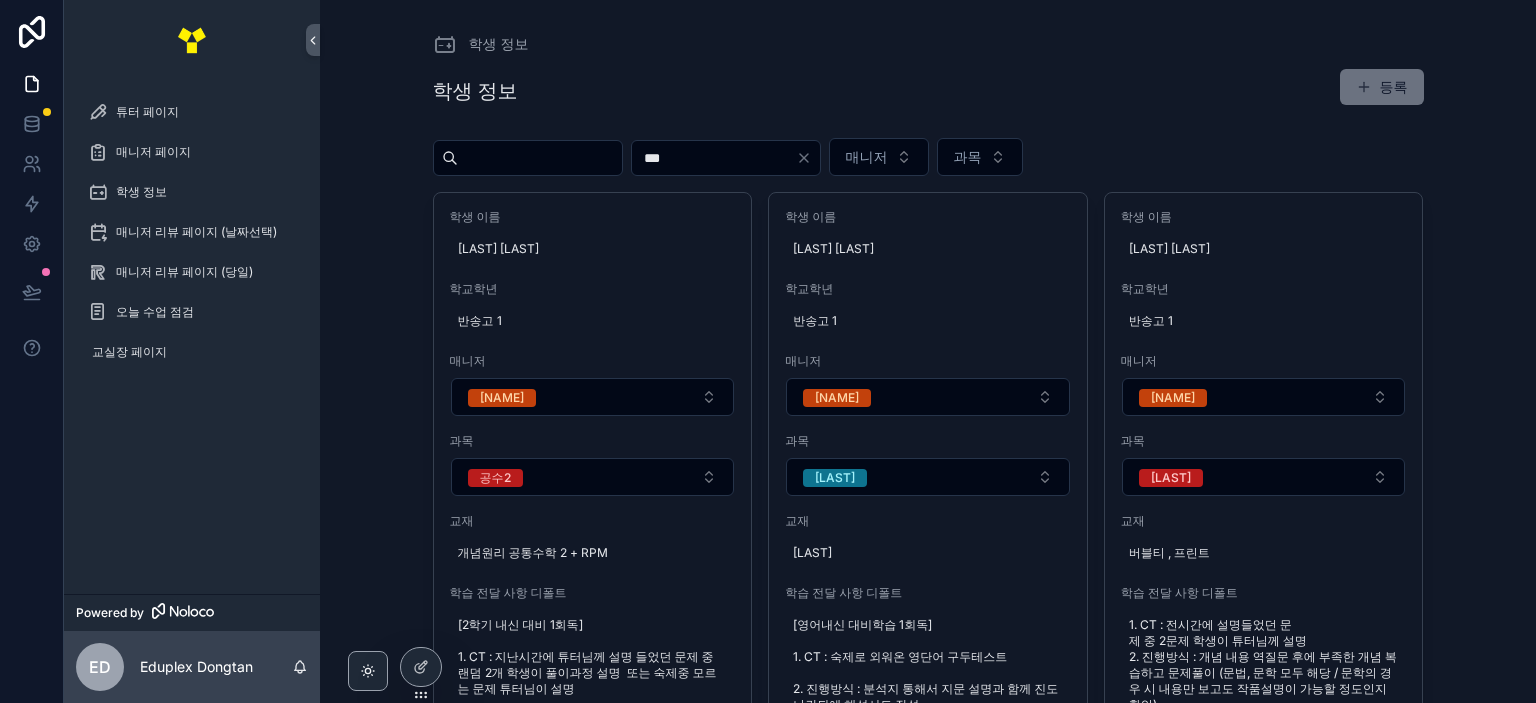 drag, startPoint x: 797, startPoint y: 156, endPoint x: 480, endPoint y: 153, distance: 317.0142 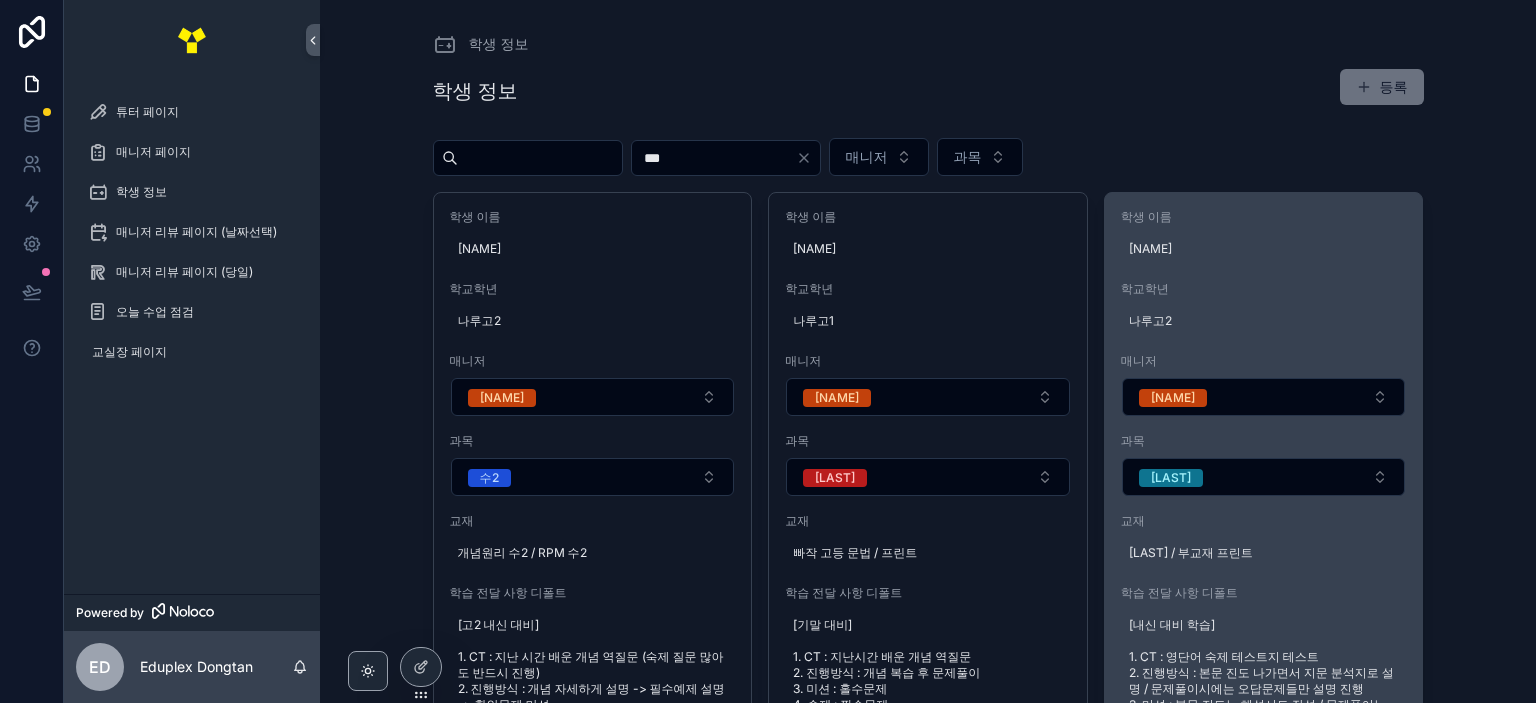 click on "학생 이름" at bounding box center [1264, 217] 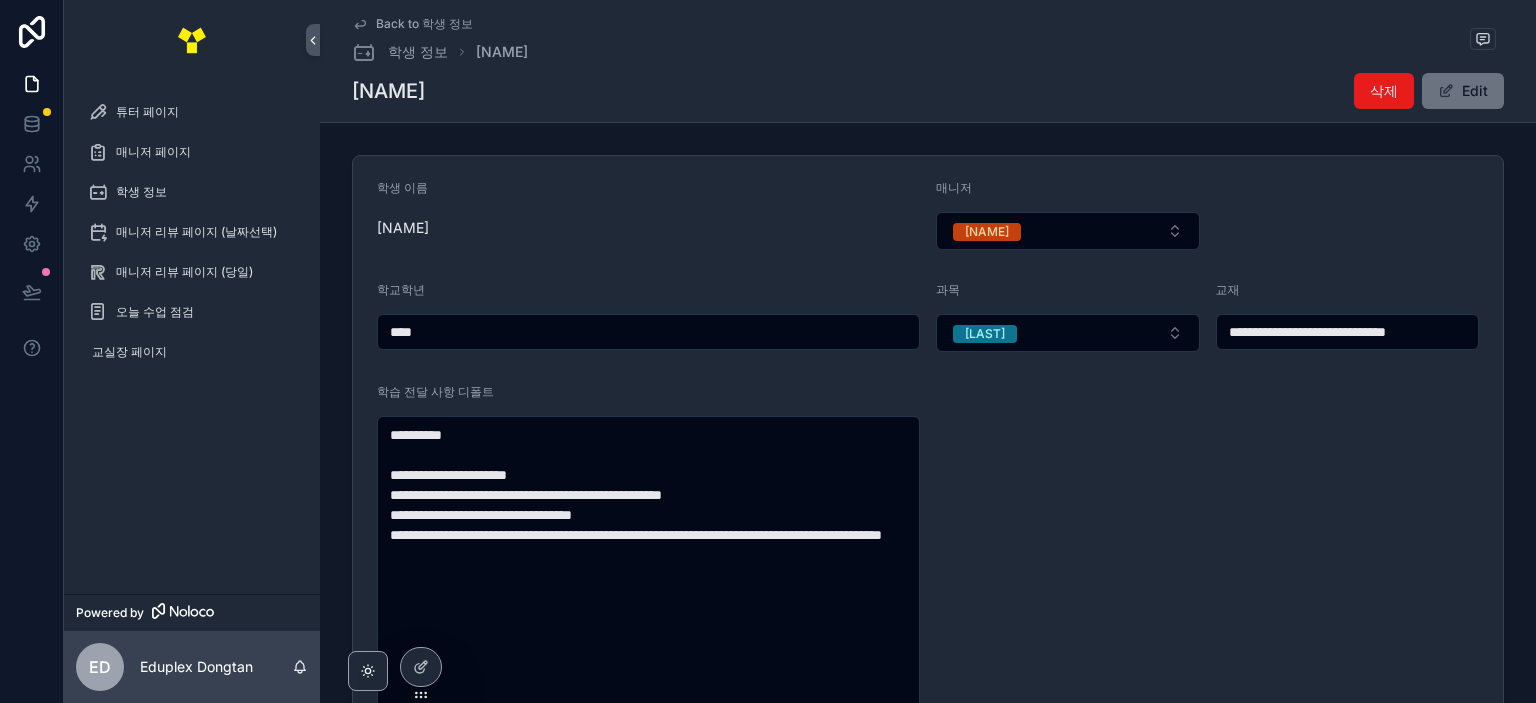 click on "학생 이름 [FIRST] [LAST] 매니저 율M 학교학년 **** 과목 영어 교재 [SUBJECT] 학습 전달 사항 디폴트 [FEEDBACK]" at bounding box center (928, 447) 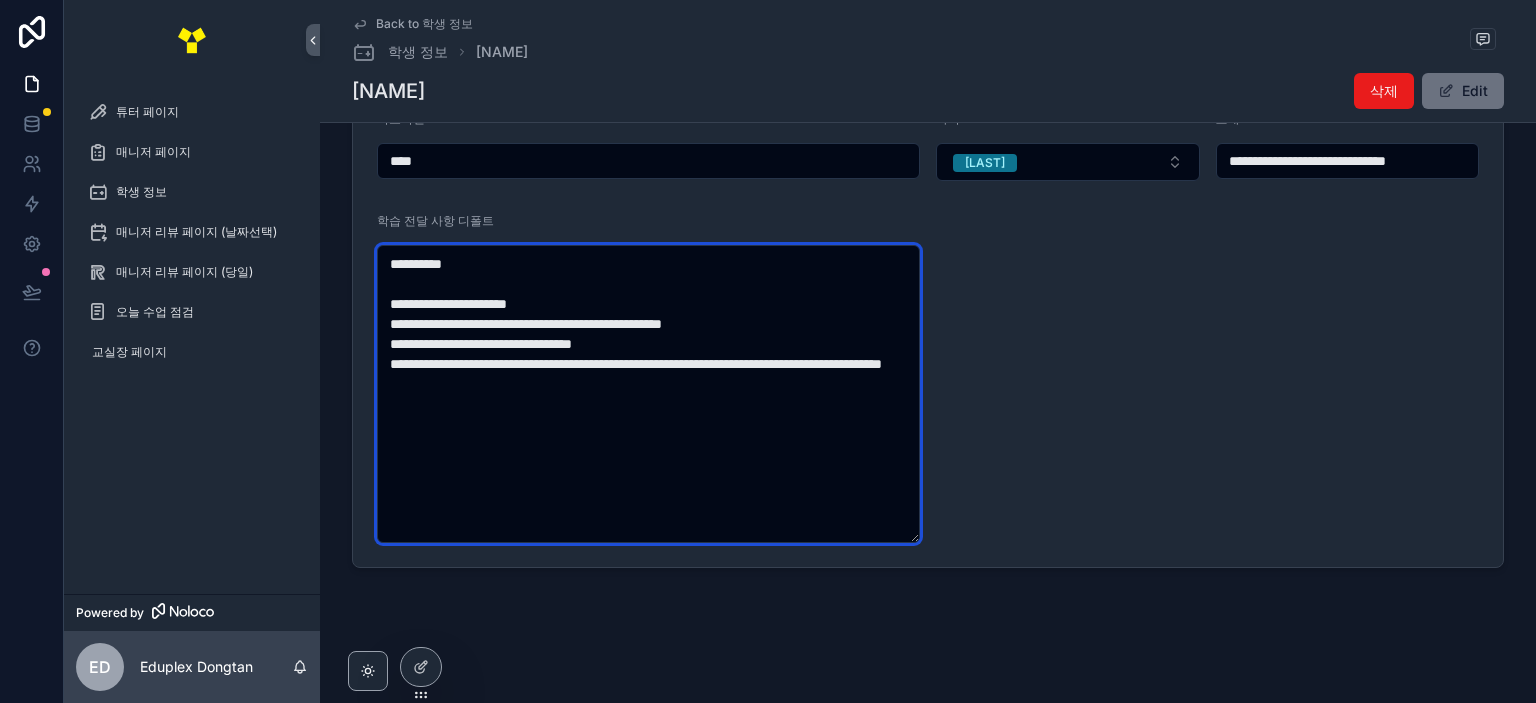 click on "**********" at bounding box center [648, 394] 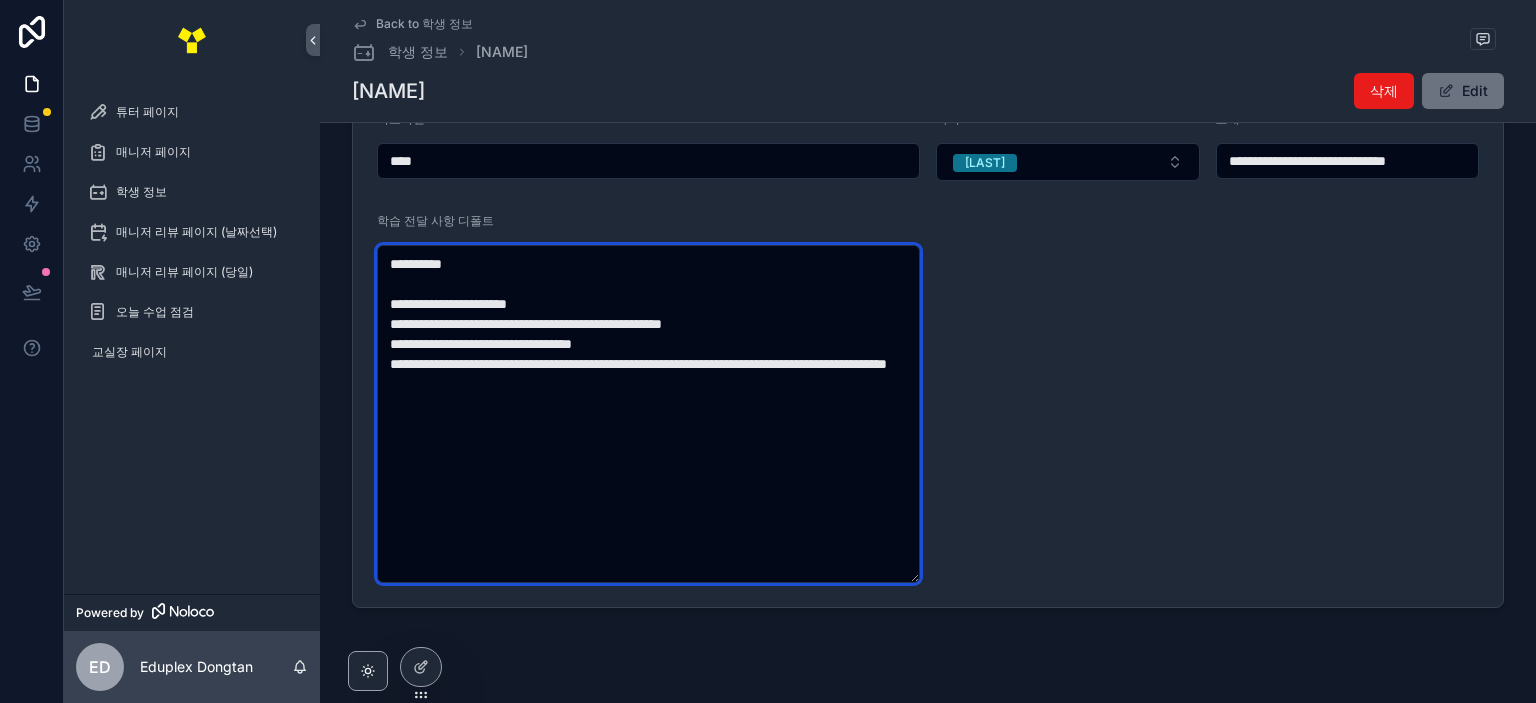 type on "**********" 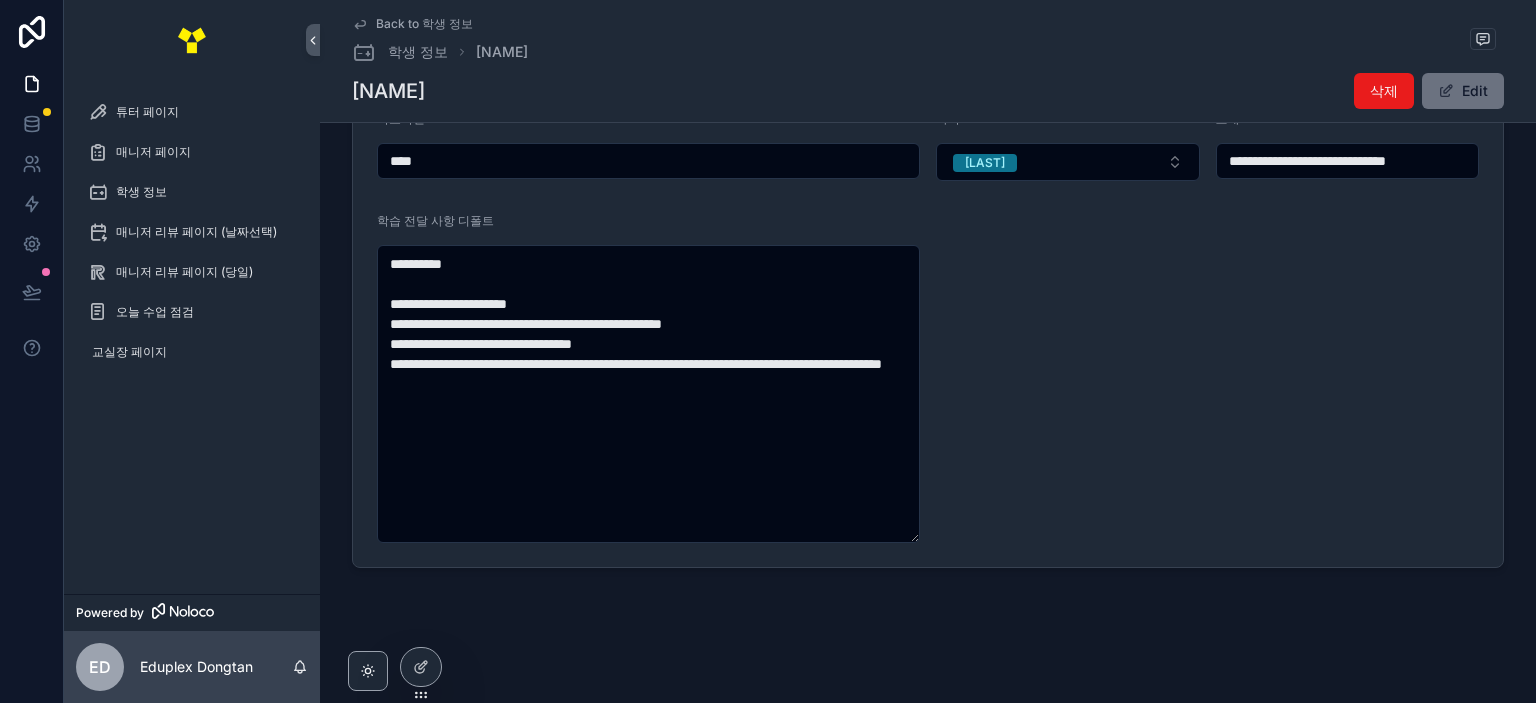 click on "학생 이름 [FIRST] [LAST] 매니저 율M 학교학년 **** 과목 영어 교재 [SUBJECT] 학습 전달 사항 디폴트 [FEEDBACK]" at bounding box center (928, 276) 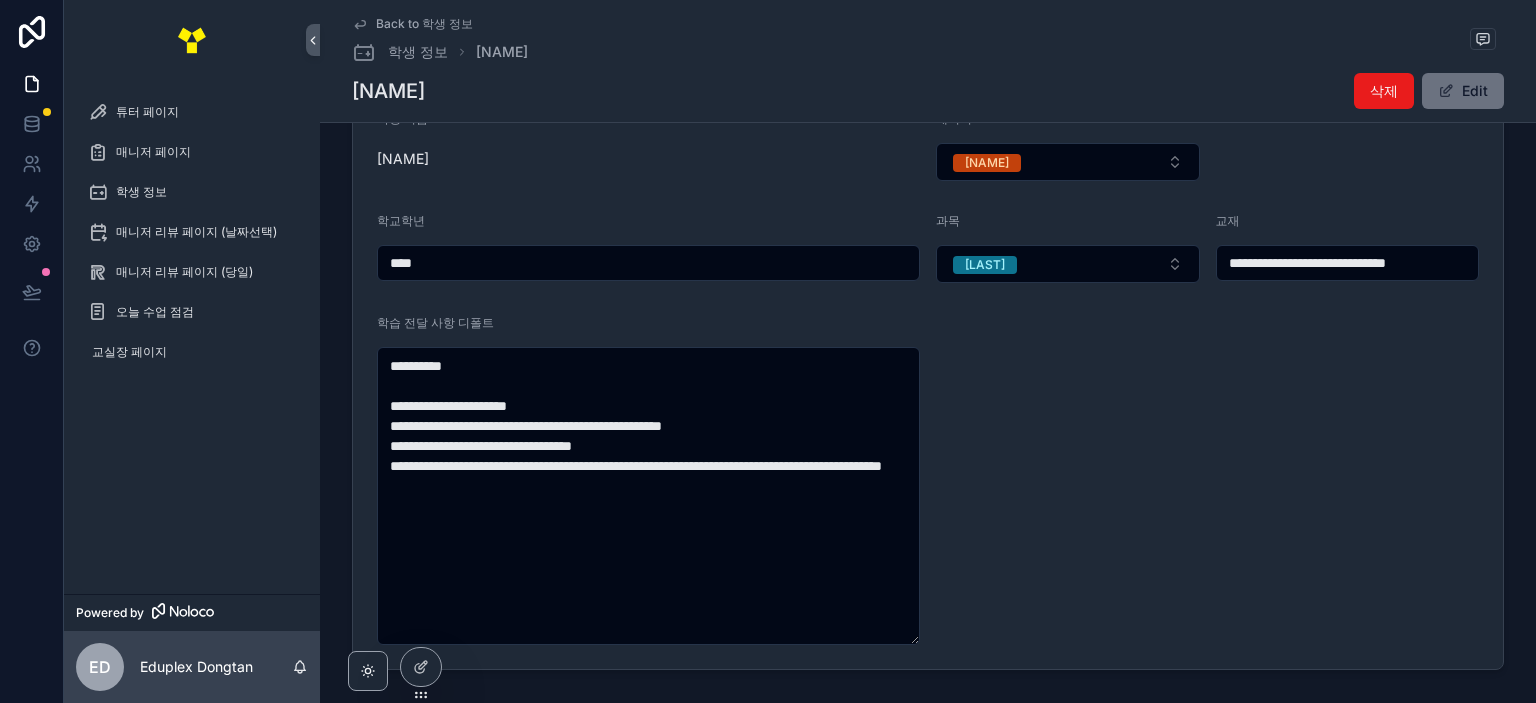 scroll, scrollTop: 0, scrollLeft: 0, axis: both 